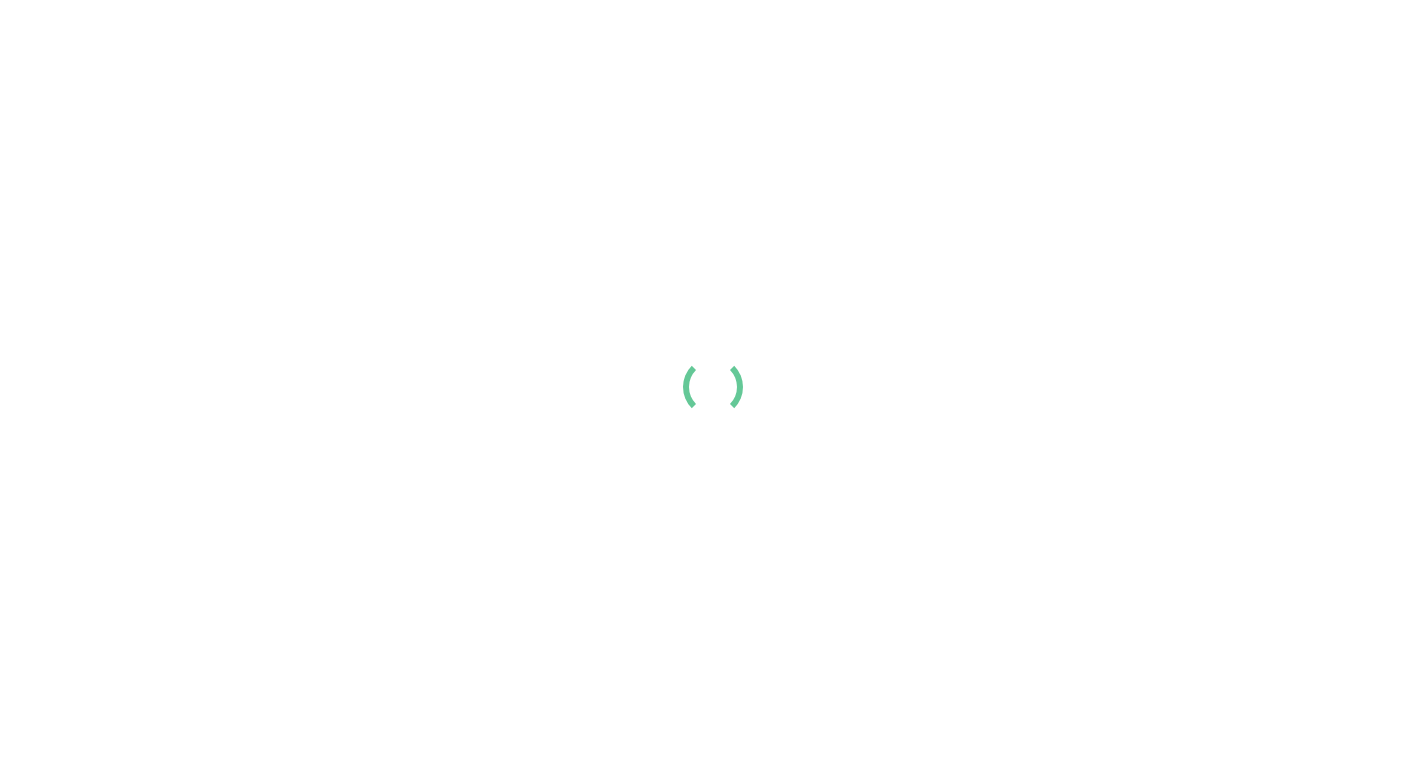 scroll, scrollTop: 0, scrollLeft: 0, axis: both 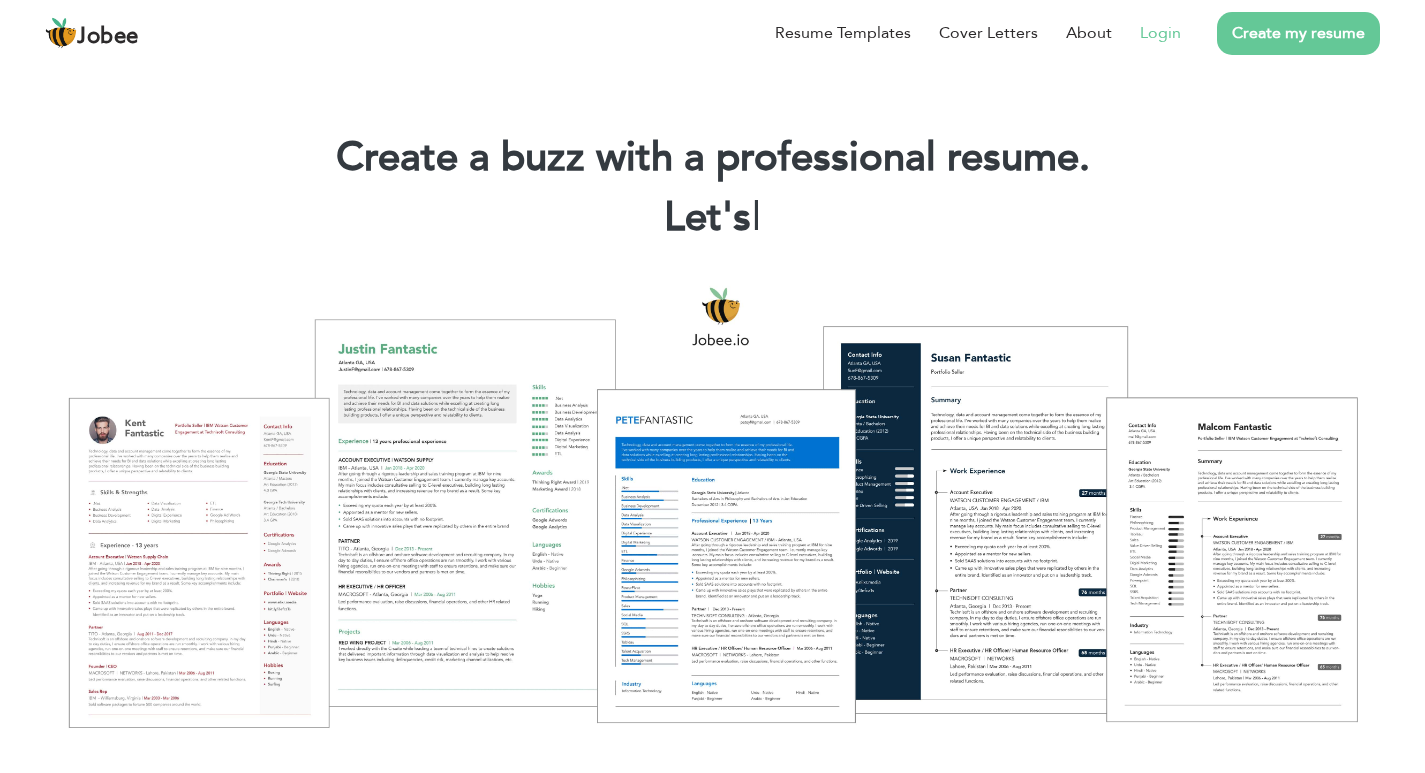 click on "Login" at bounding box center [1160, 33] 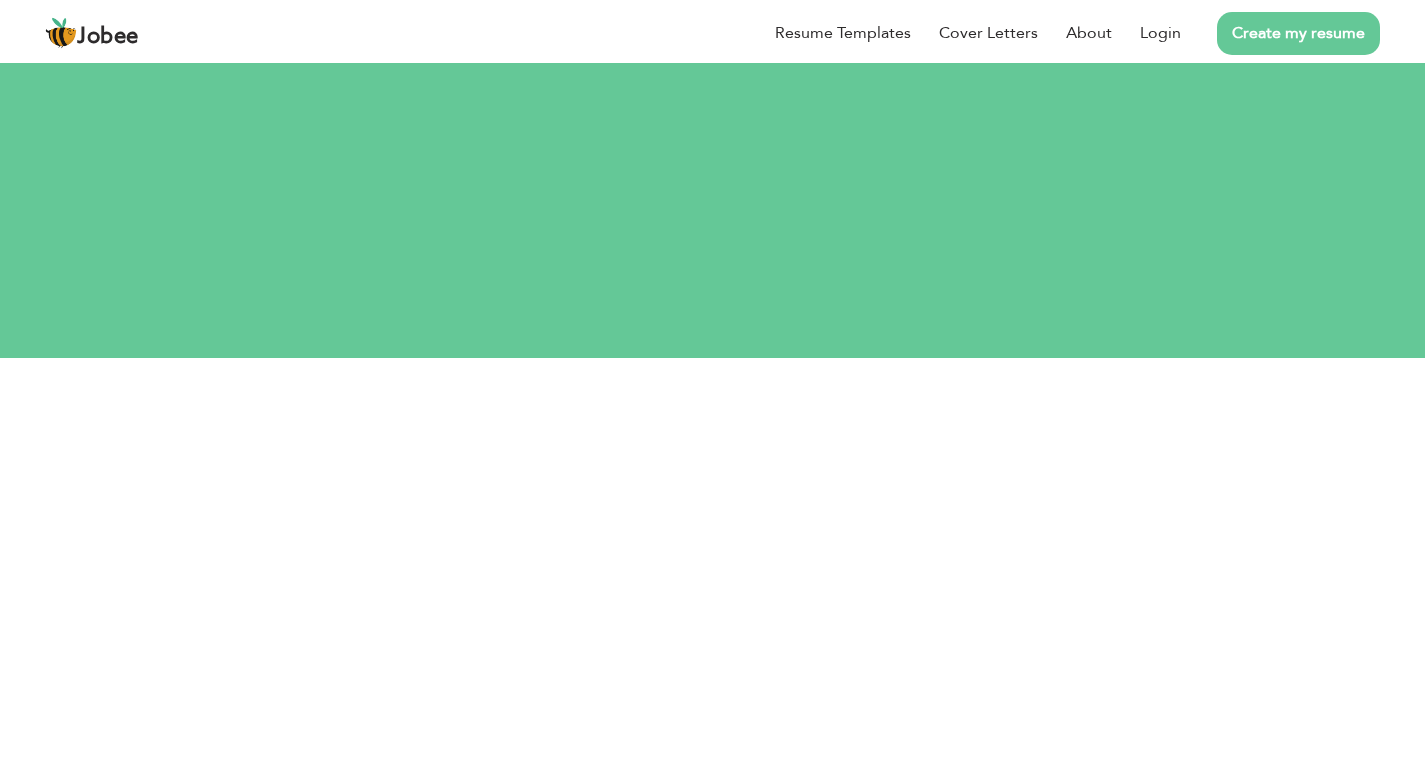 scroll, scrollTop: 0, scrollLeft: 0, axis: both 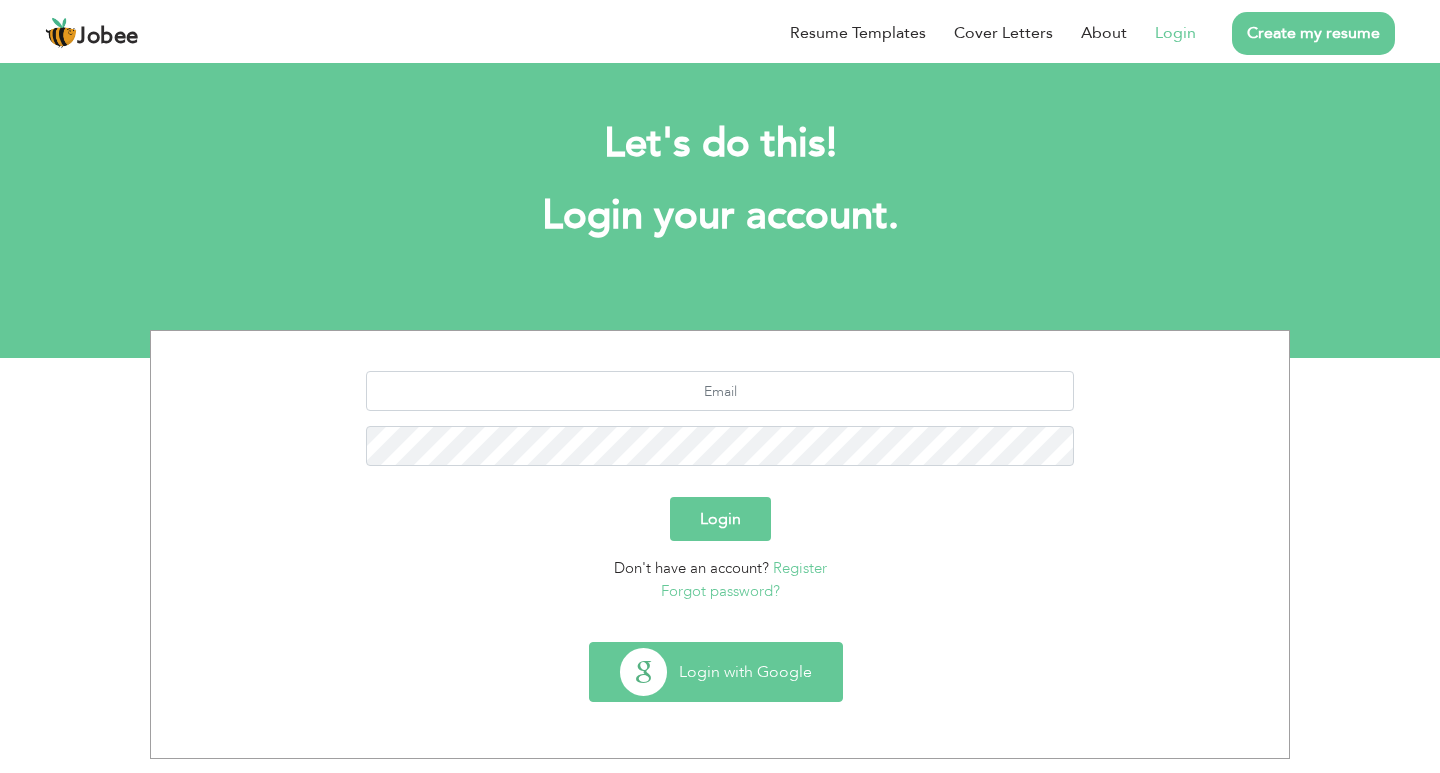 click on "Login with Google" at bounding box center (716, 672) 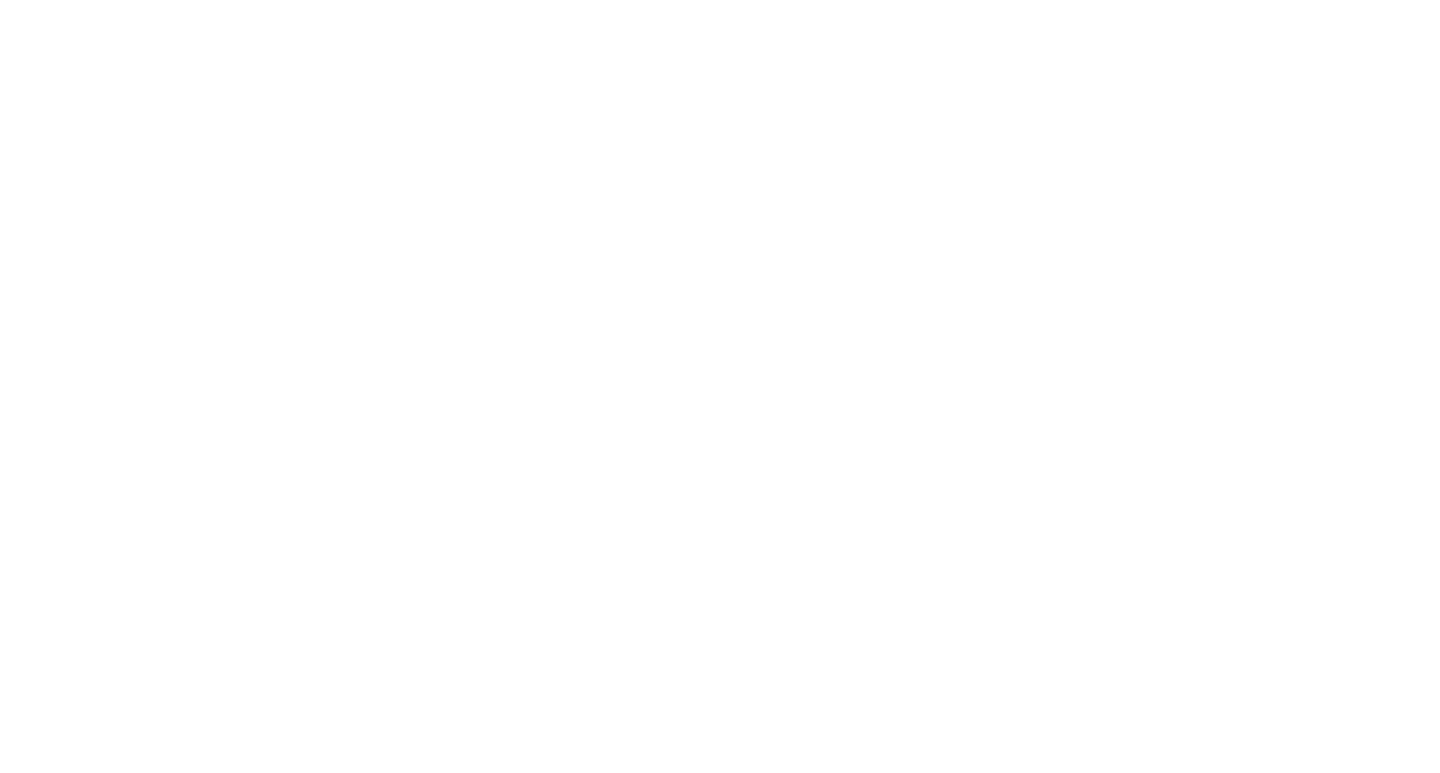 scroll, scrollTop: 0, scrollLeft: 0, axis: both 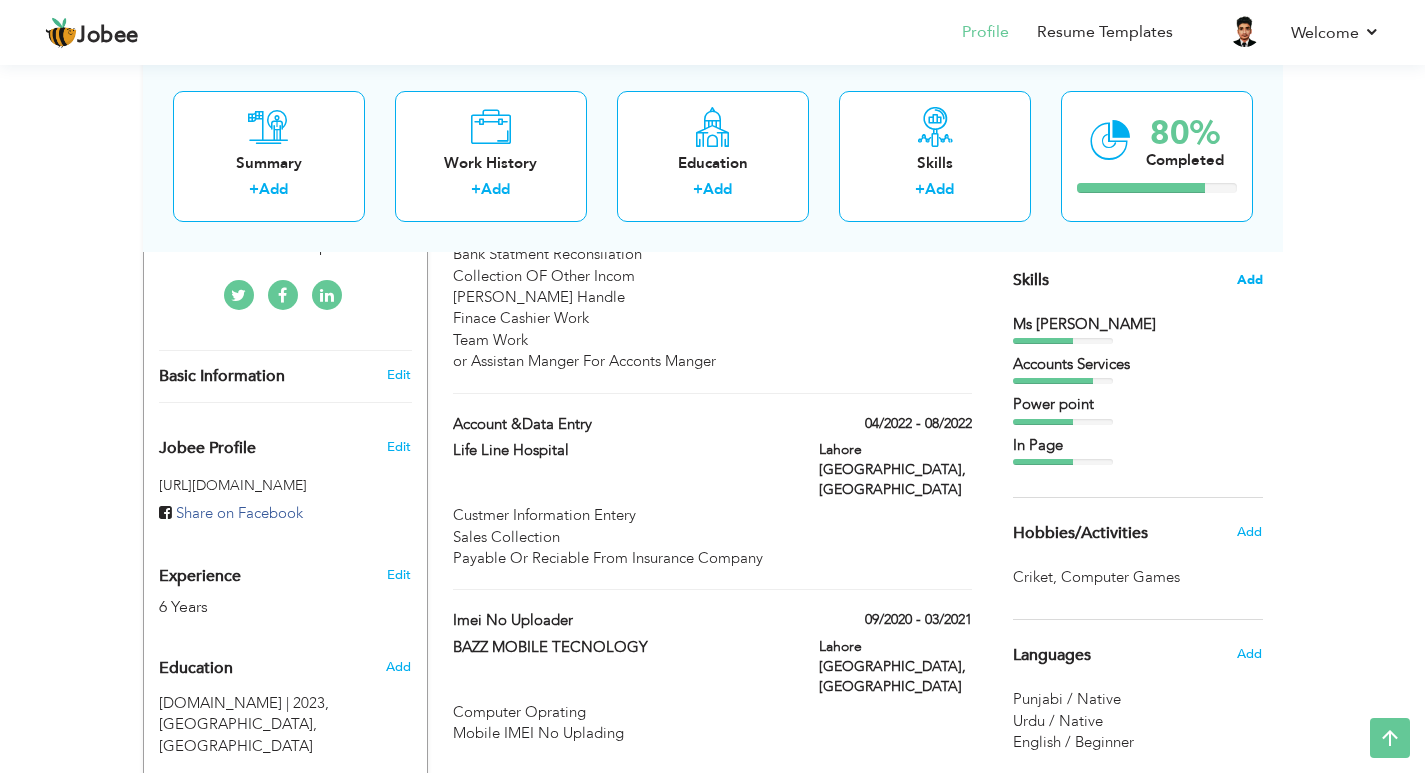 click on "Add" at bounding box center (1250, 280) 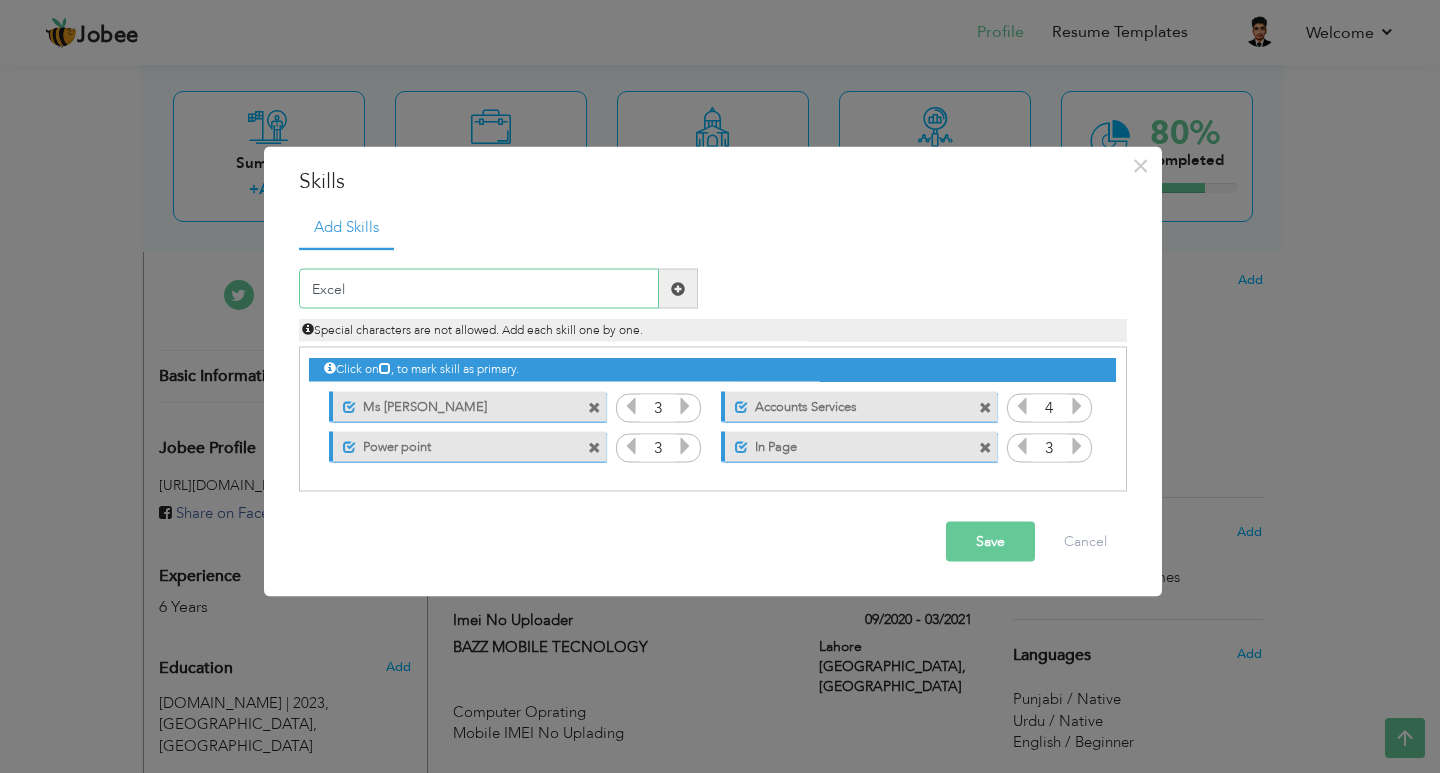 type on "Excel" 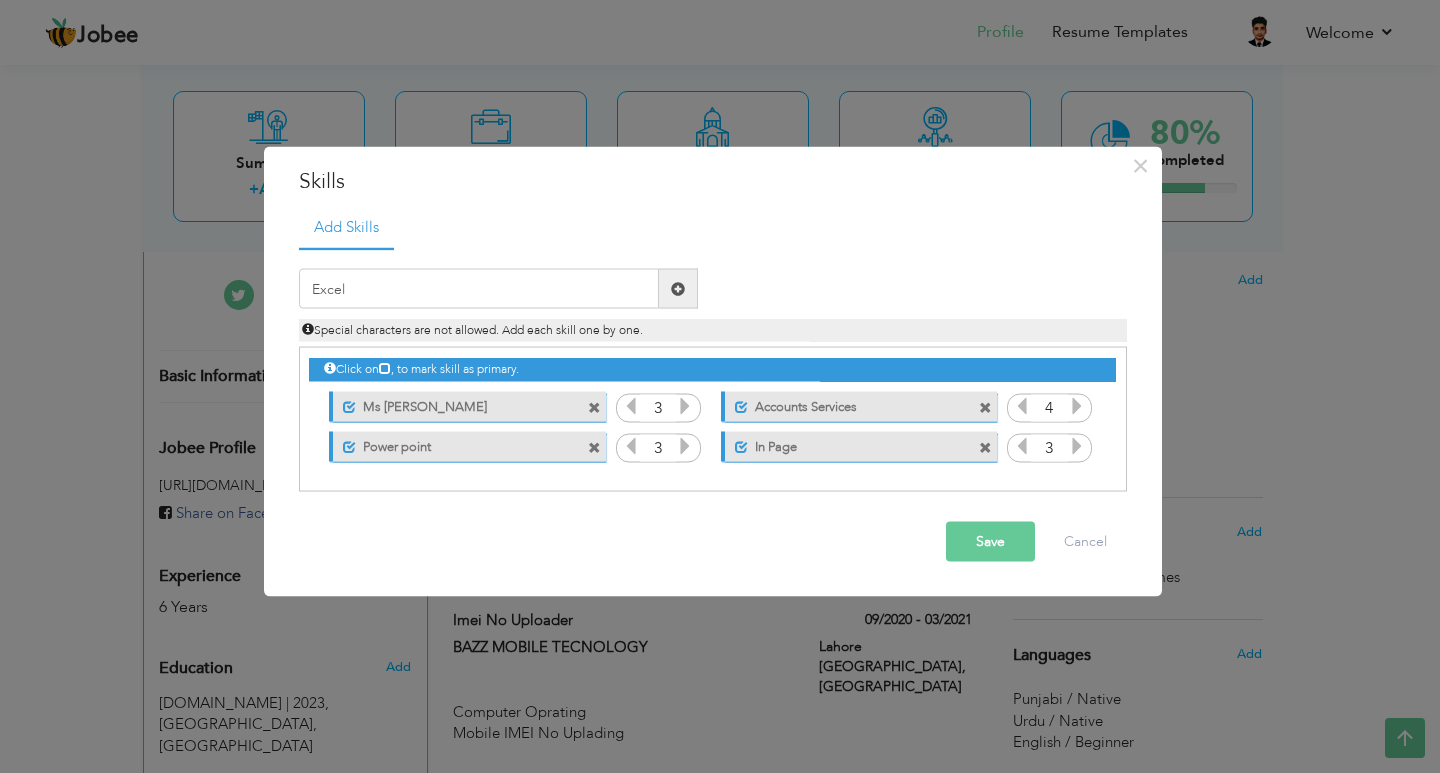 click at bounding box center (678, 288) 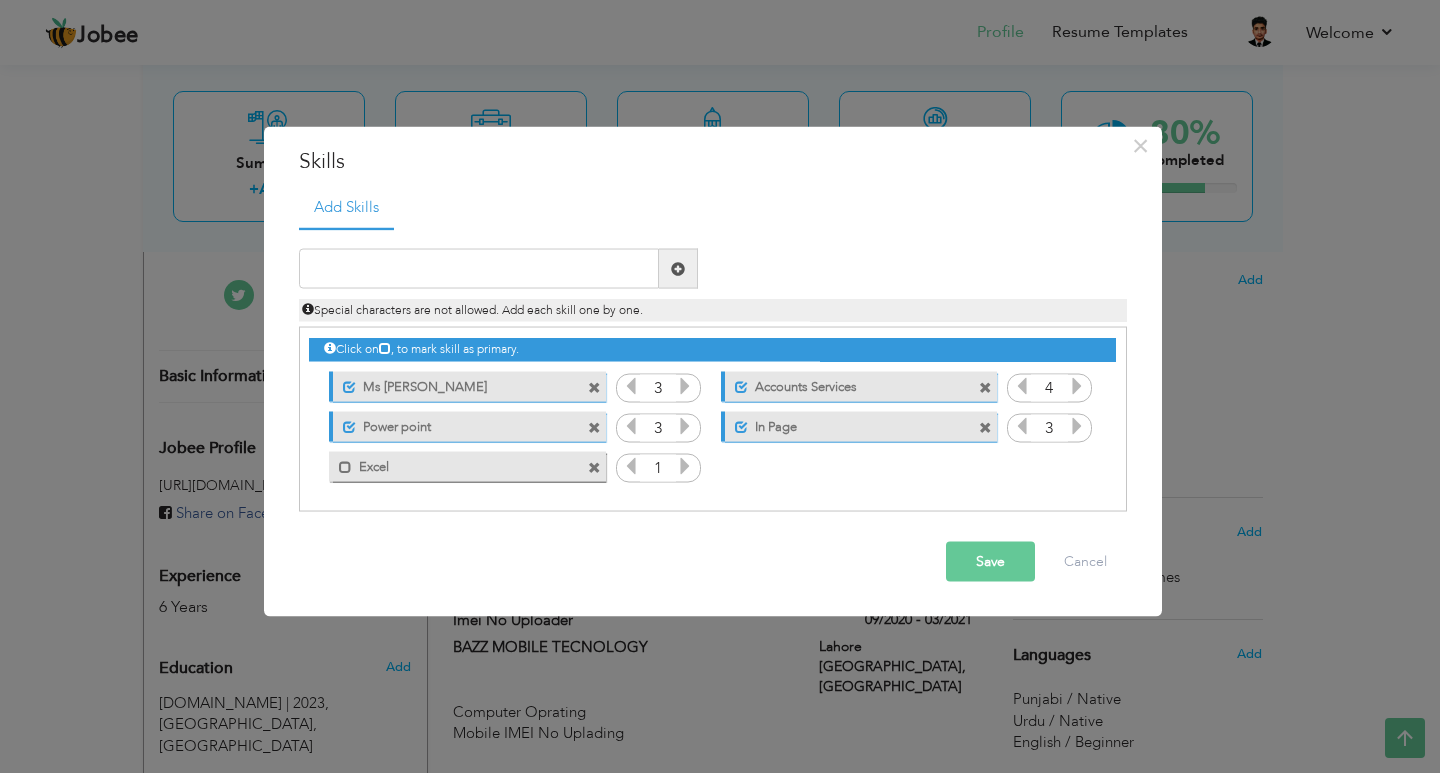 click at bounding box center (685, 466) 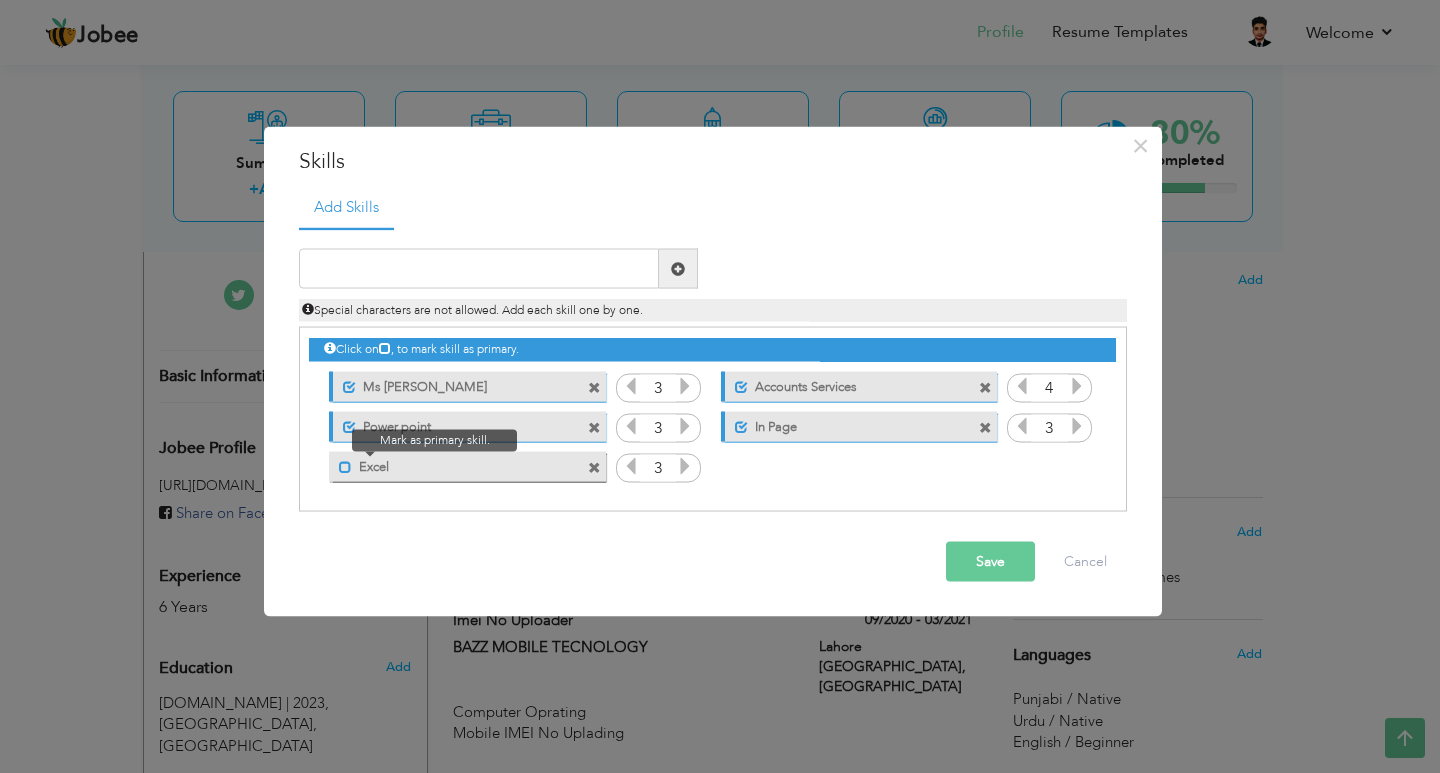 click at bounding box center [345, 466] 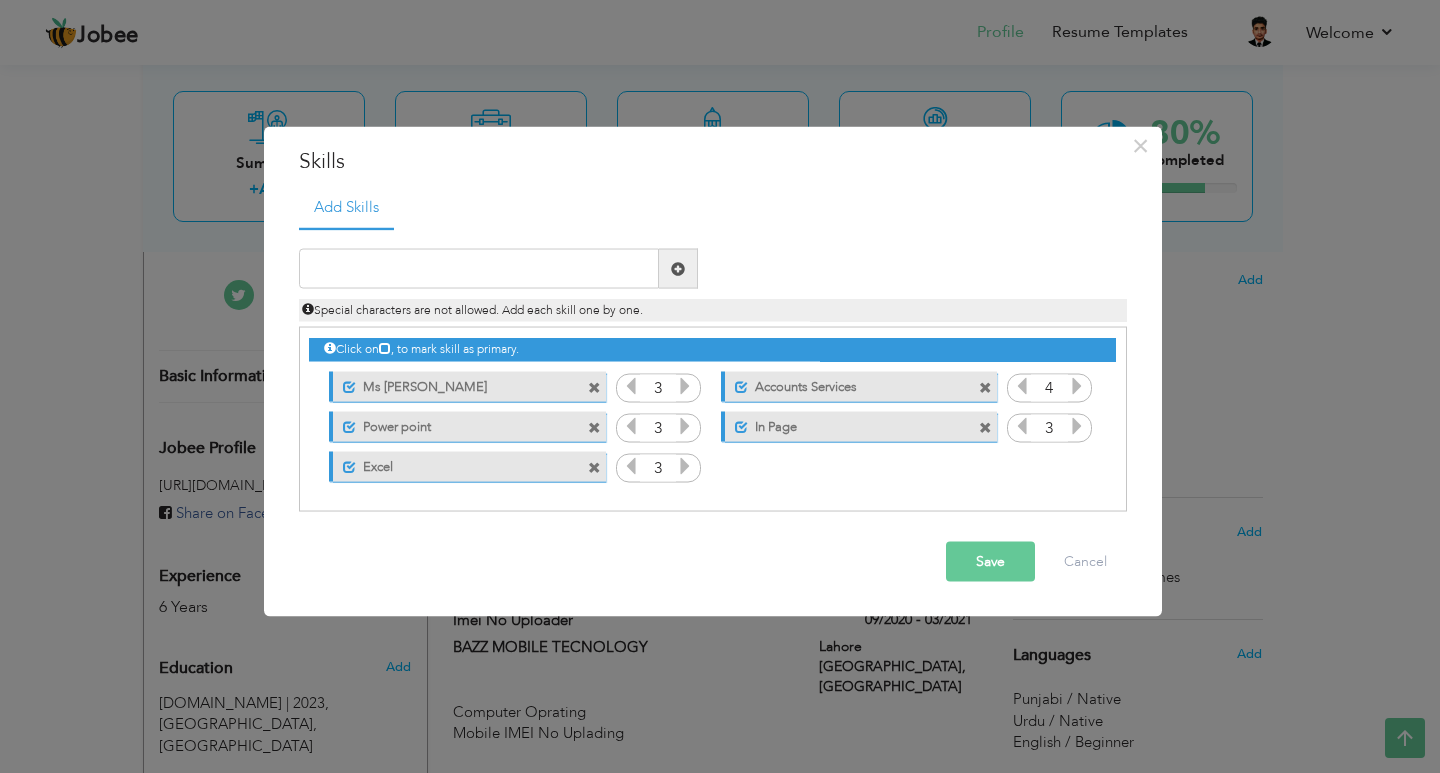 click on "Save" at bounding box center [990, 562] 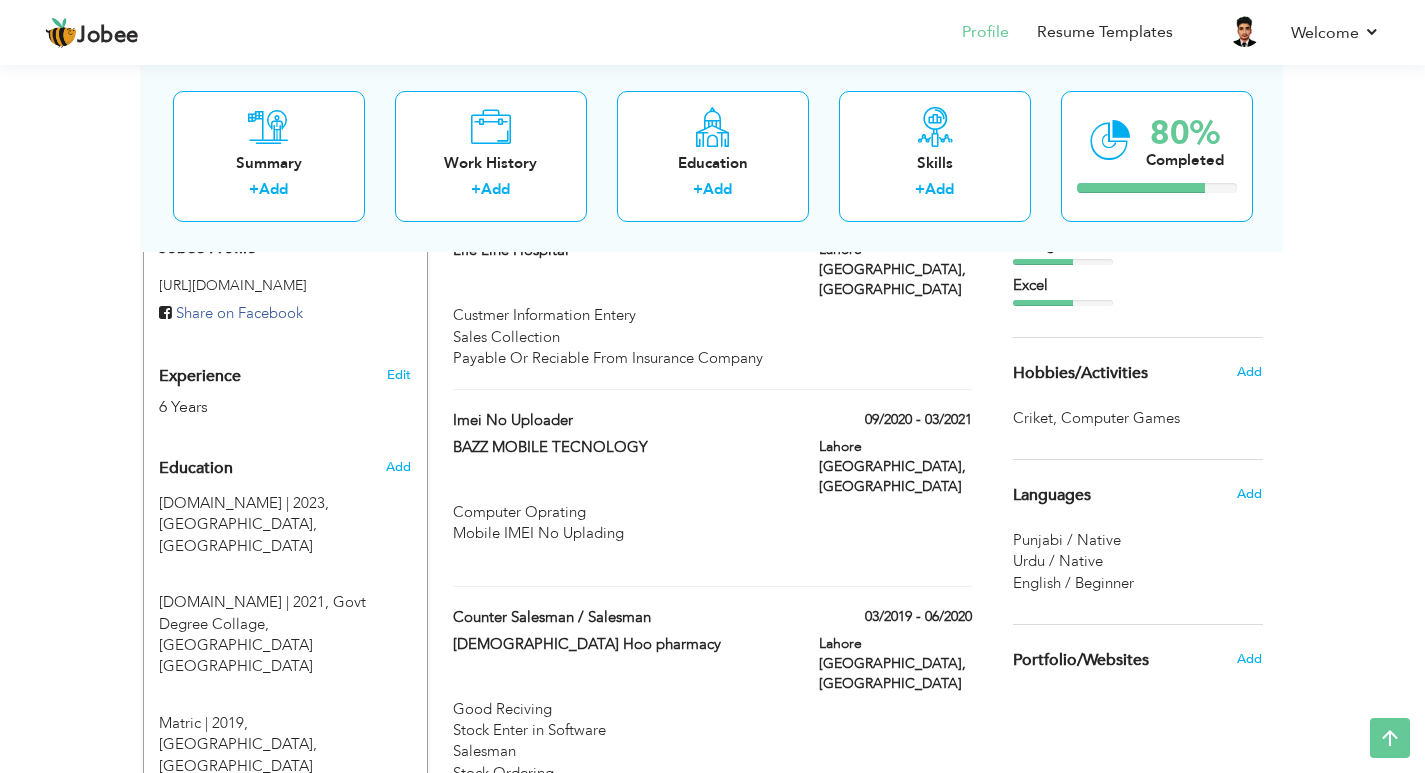 scroll, scrollTop: 800, scrollLeft: 0, axis: vertical 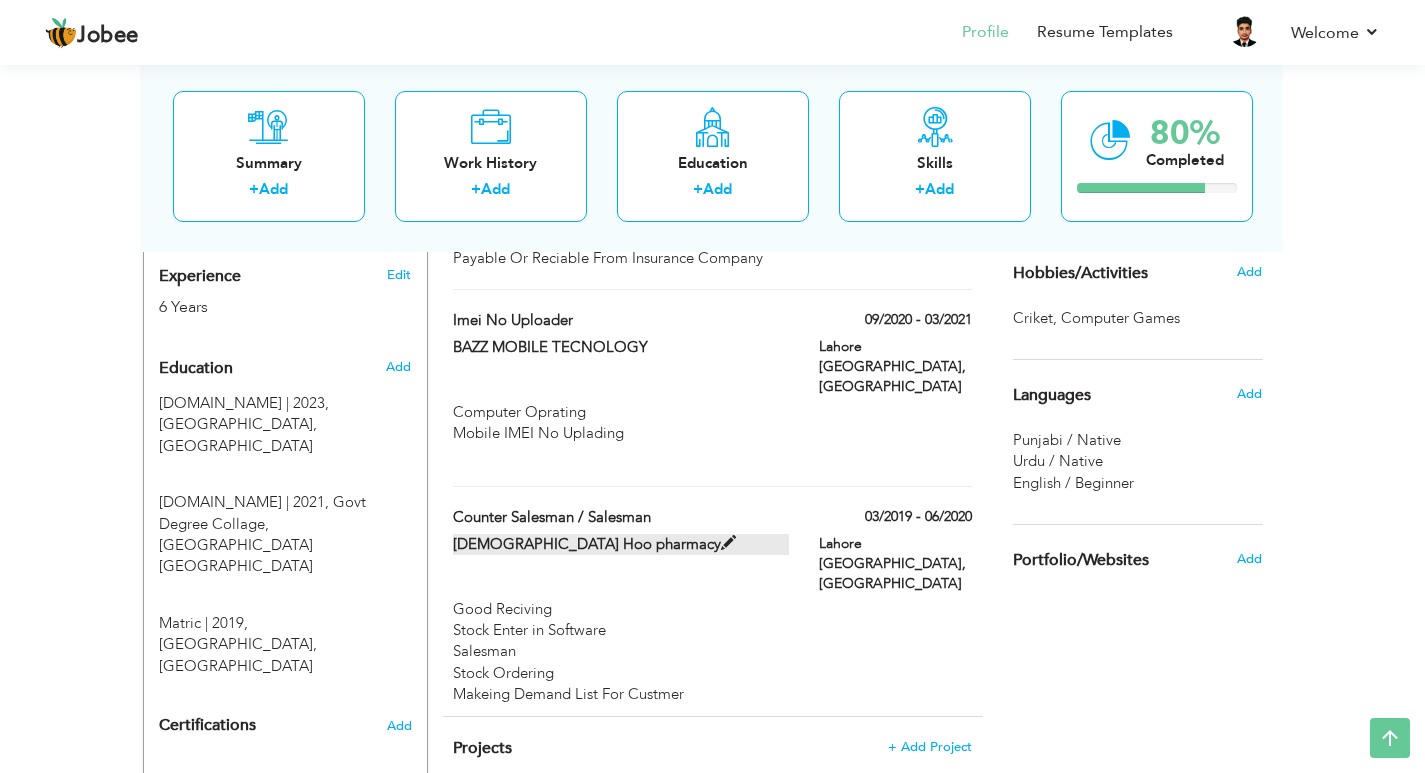click on "[DEMOGRAPHIC_DATA] Hoo pharmacy" at bounding box center [621, 544] 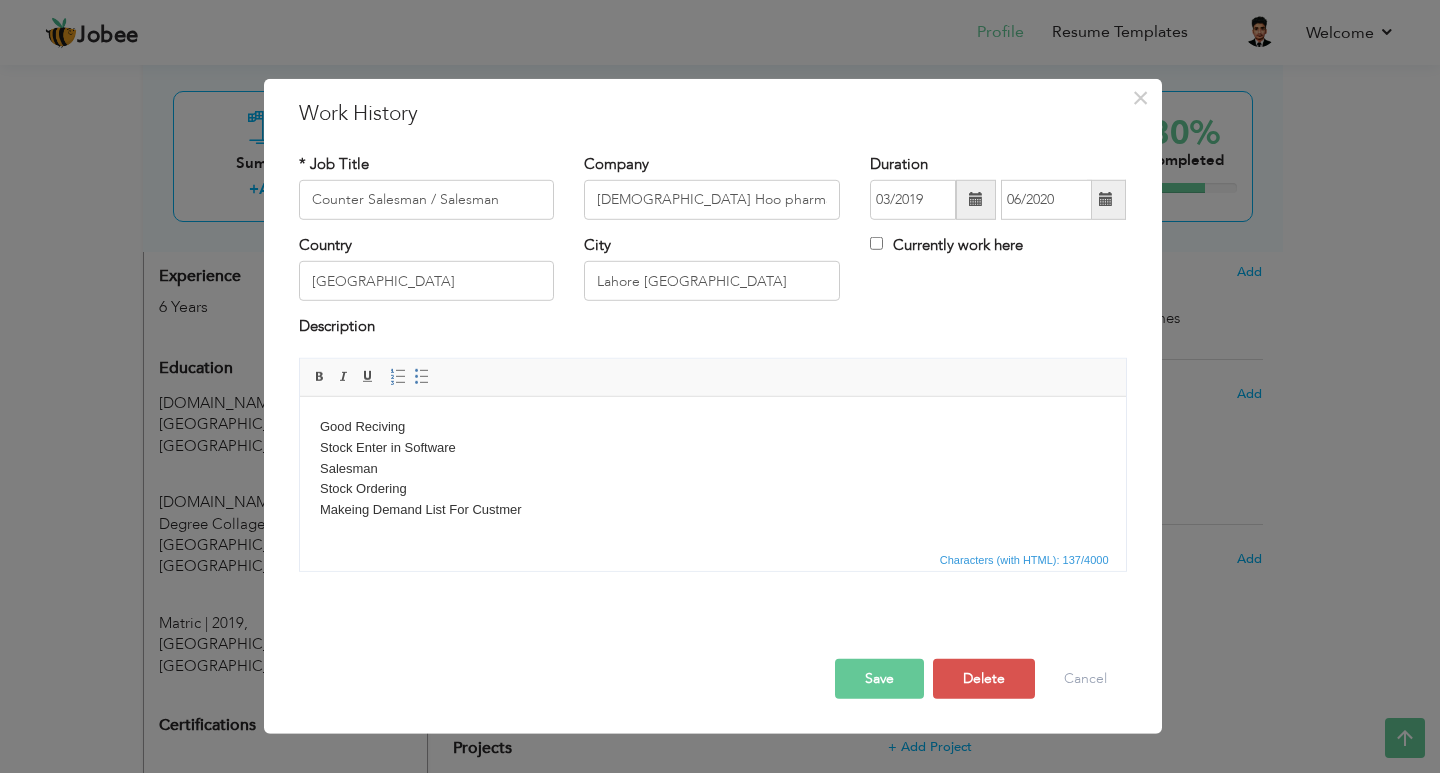 drag, startPoint x: 526, startPoint y: 509, endPoint x: 315, endPoint y: 516, distance: 211.11609 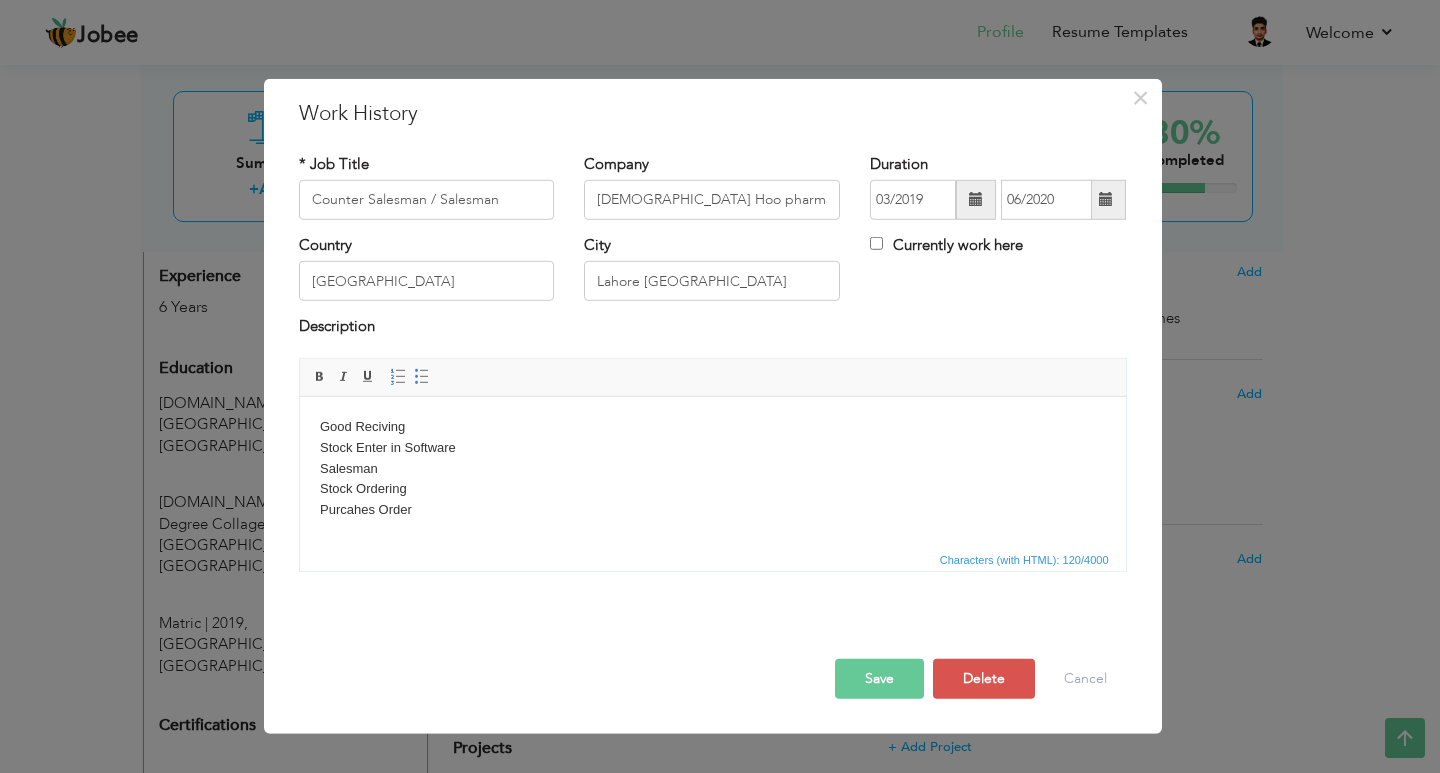 click on "Save" at bounding box center [879, 679] 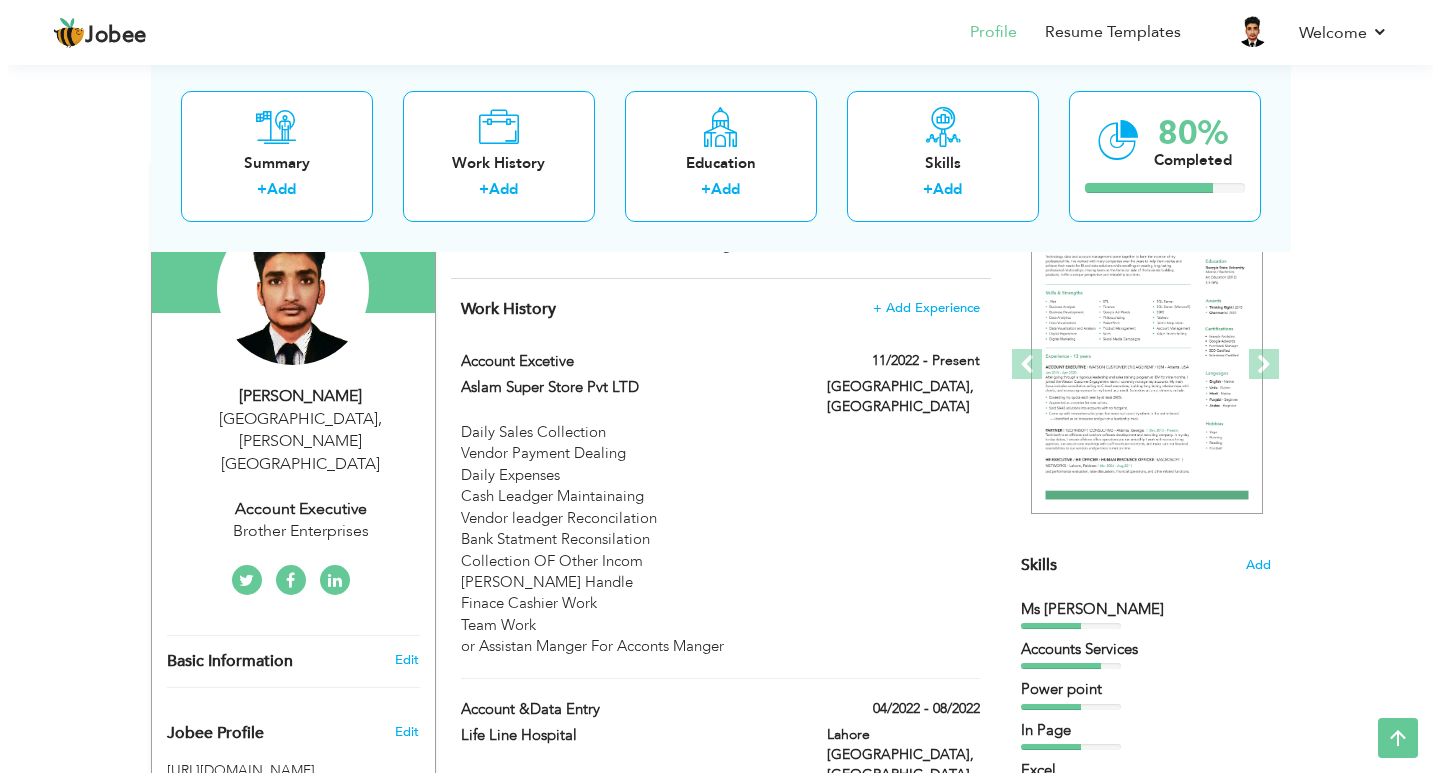 scroll, scrollTop: 100, scrollLeft: 0, axis: vertical 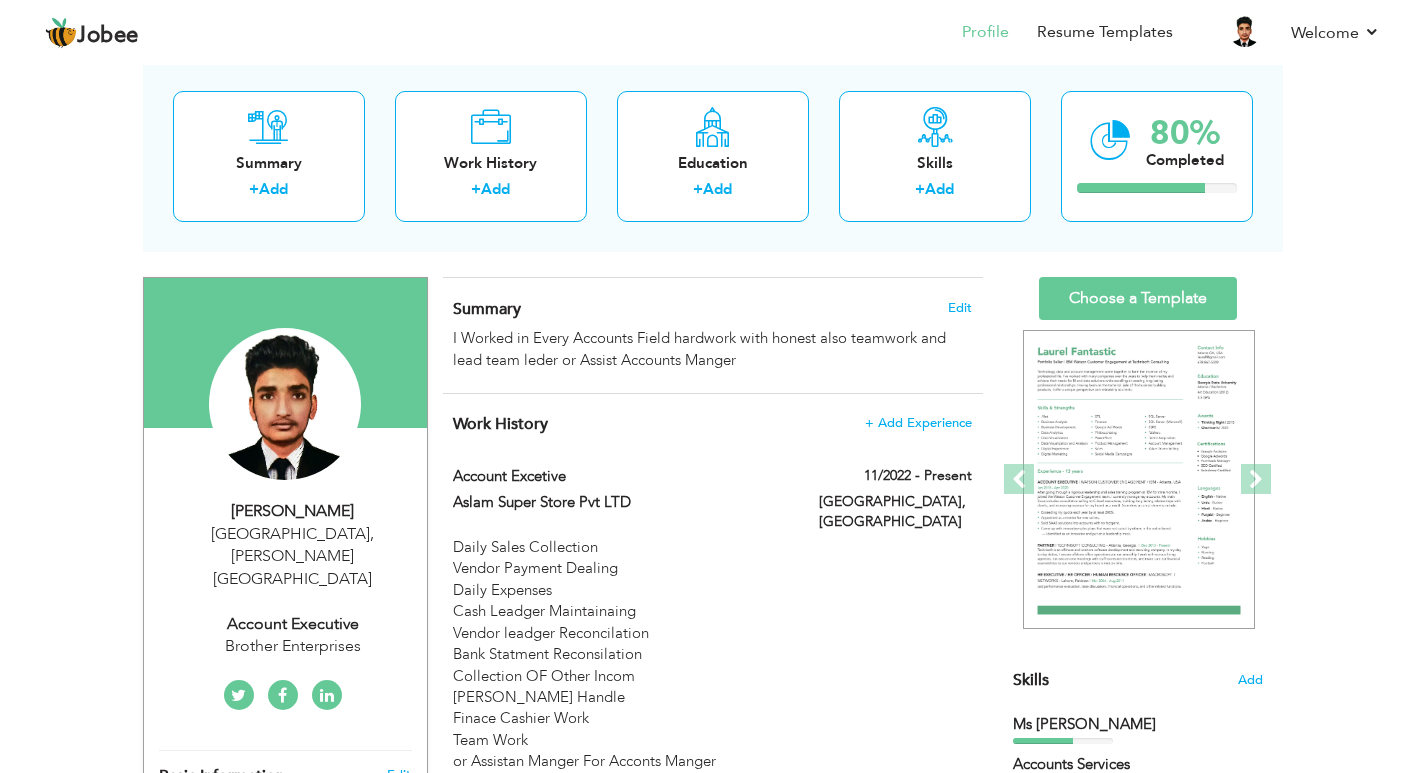 click on "Account Excetive" at bounding box center (621, 479) 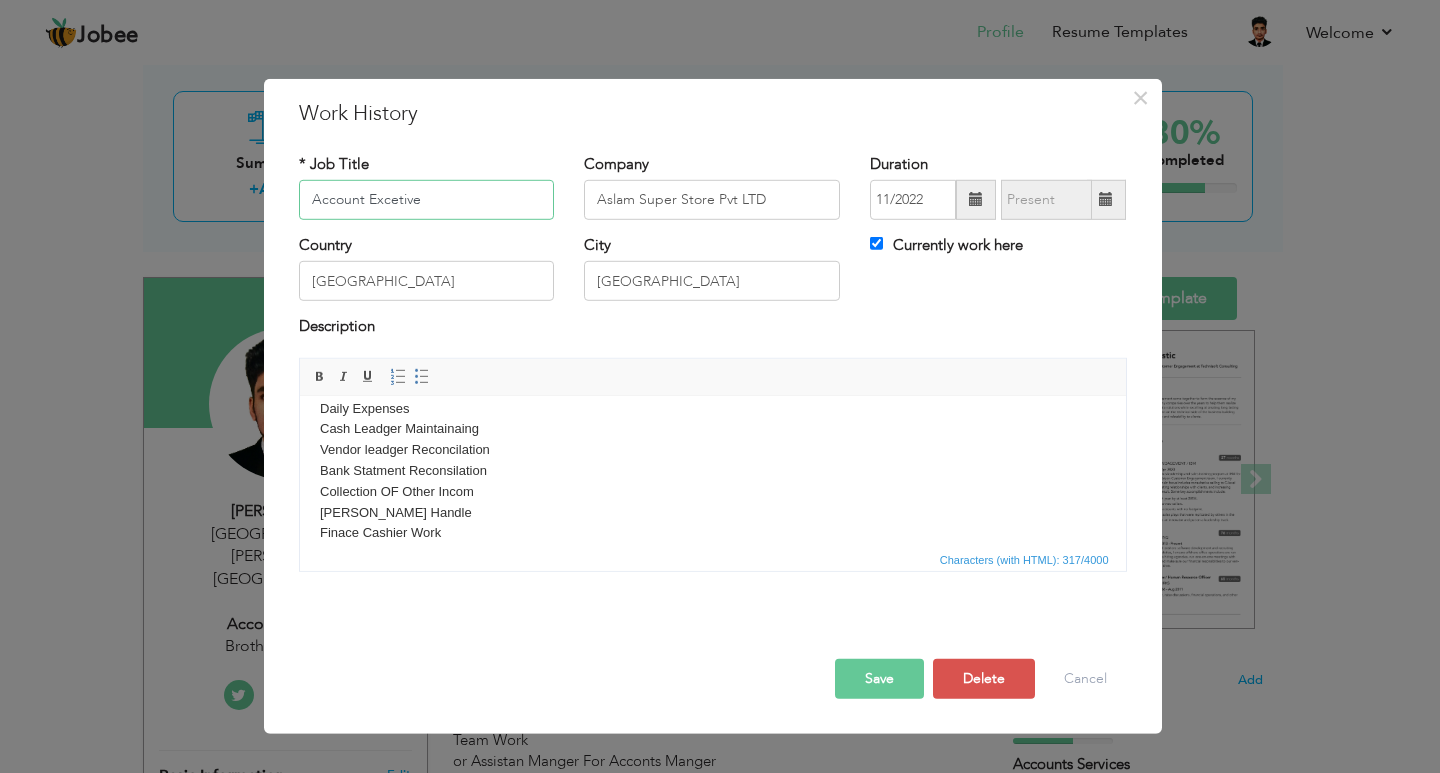 scroll, scrollTop: 119, scrollLeft: 0, axis: vertical 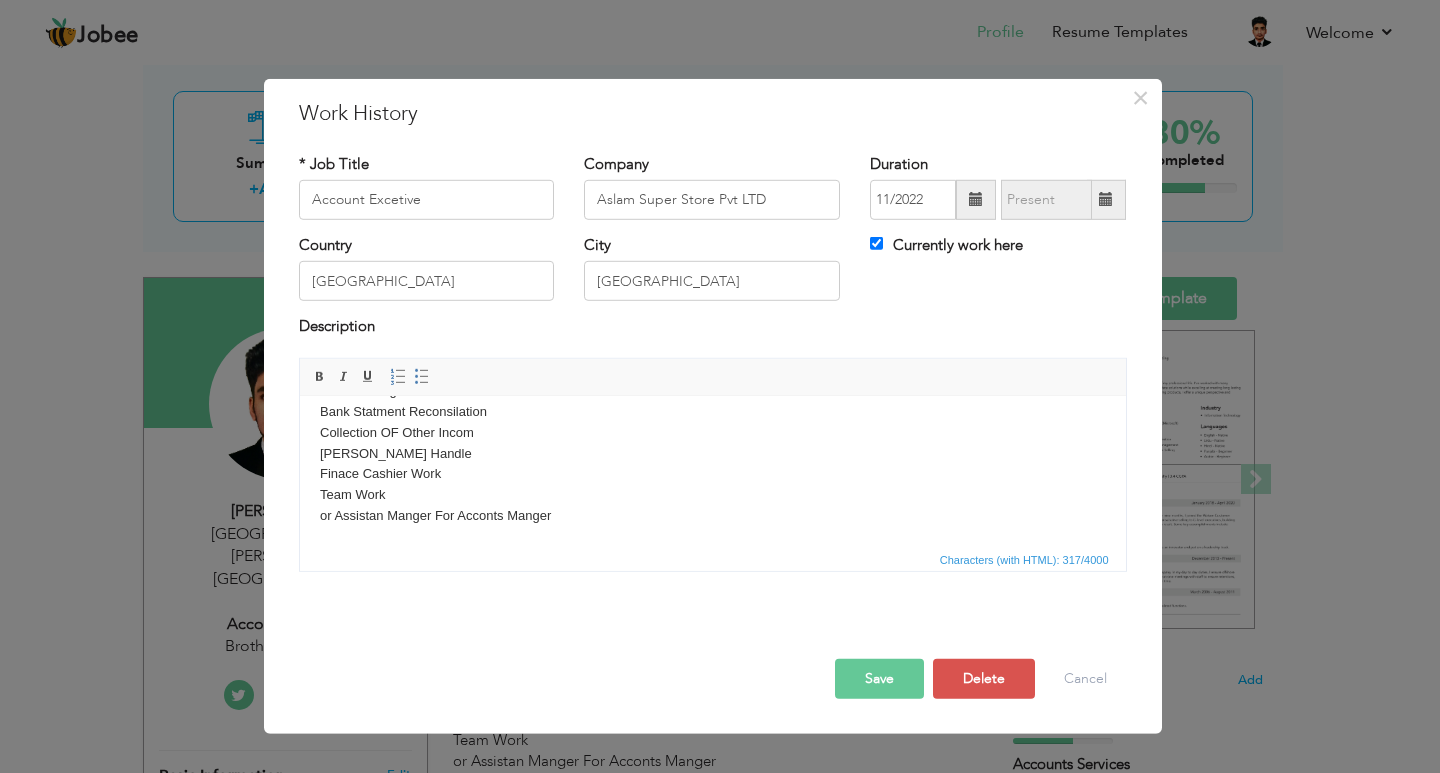 click on "Daily Sales Collection Vendor Payment Dealing Daily Expenses Cash Leadger Maintainaing Vendor leadger Reconcilation Bank Statment Reconsilation Collection OF Other Incom Patty Cash Handle  Finace Cashier Work Team Work  or Assistan Manger For Acconts Manger" at bounding box center [712, 411] 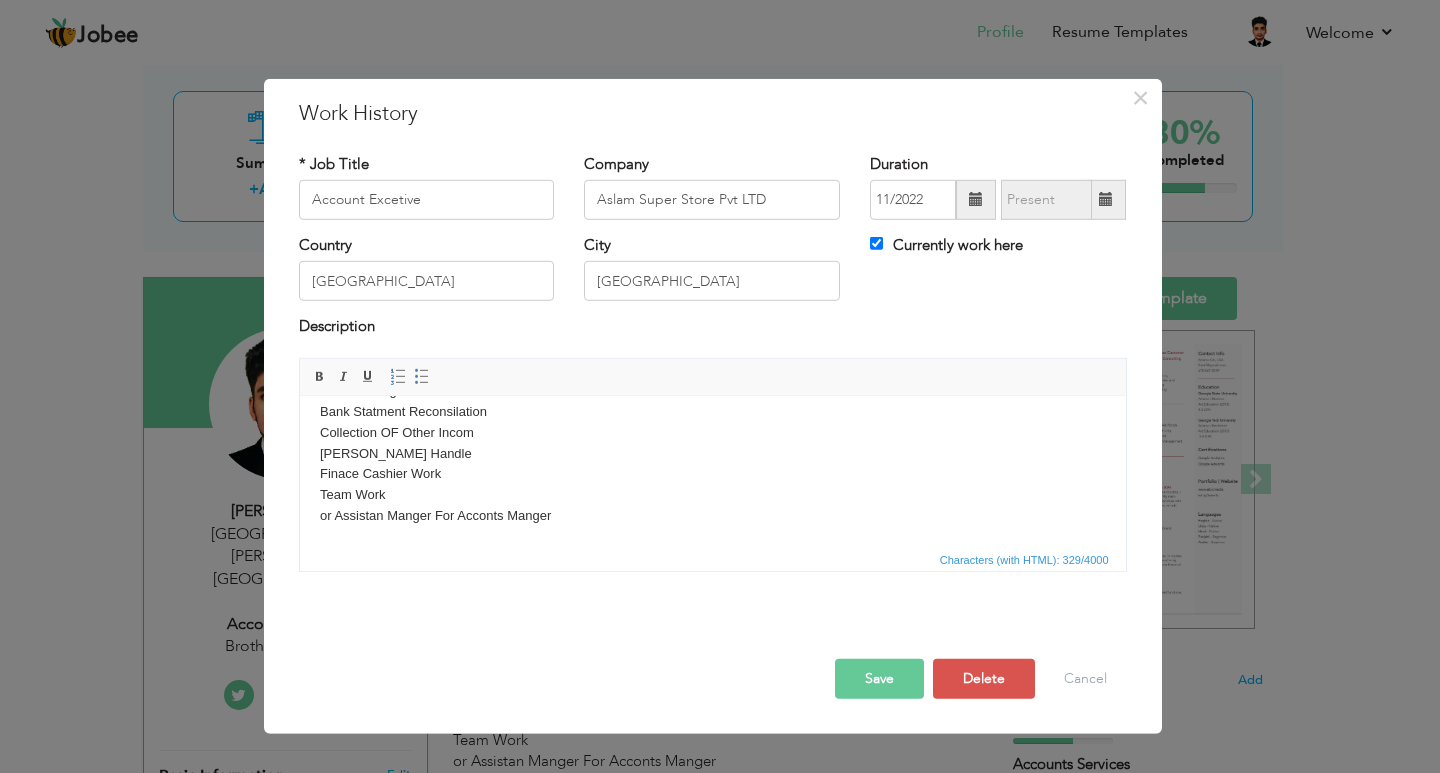type 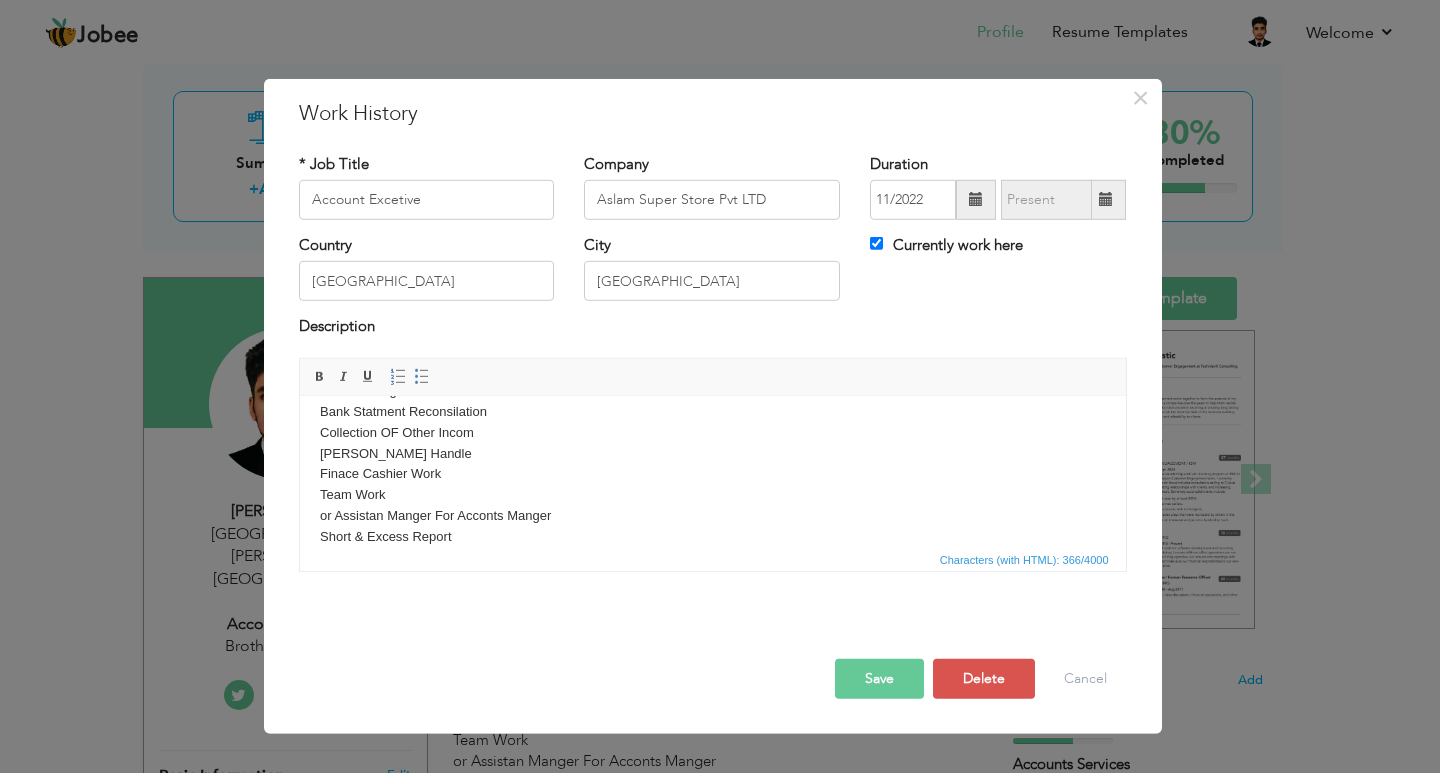 scroll, scrollTop: 137, scrollLeft: 0, axis: vertical 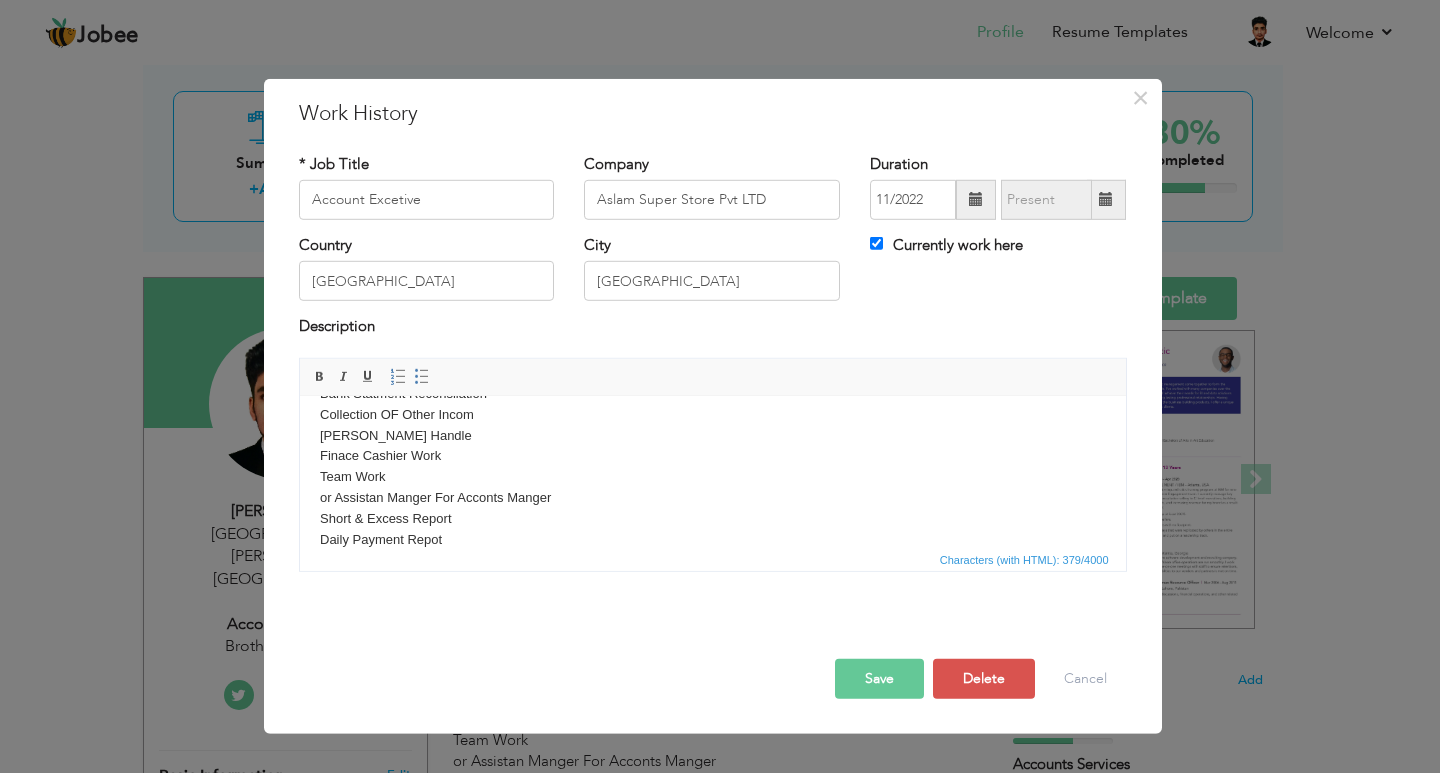 click on "Save" at bounding box center (879, 679) 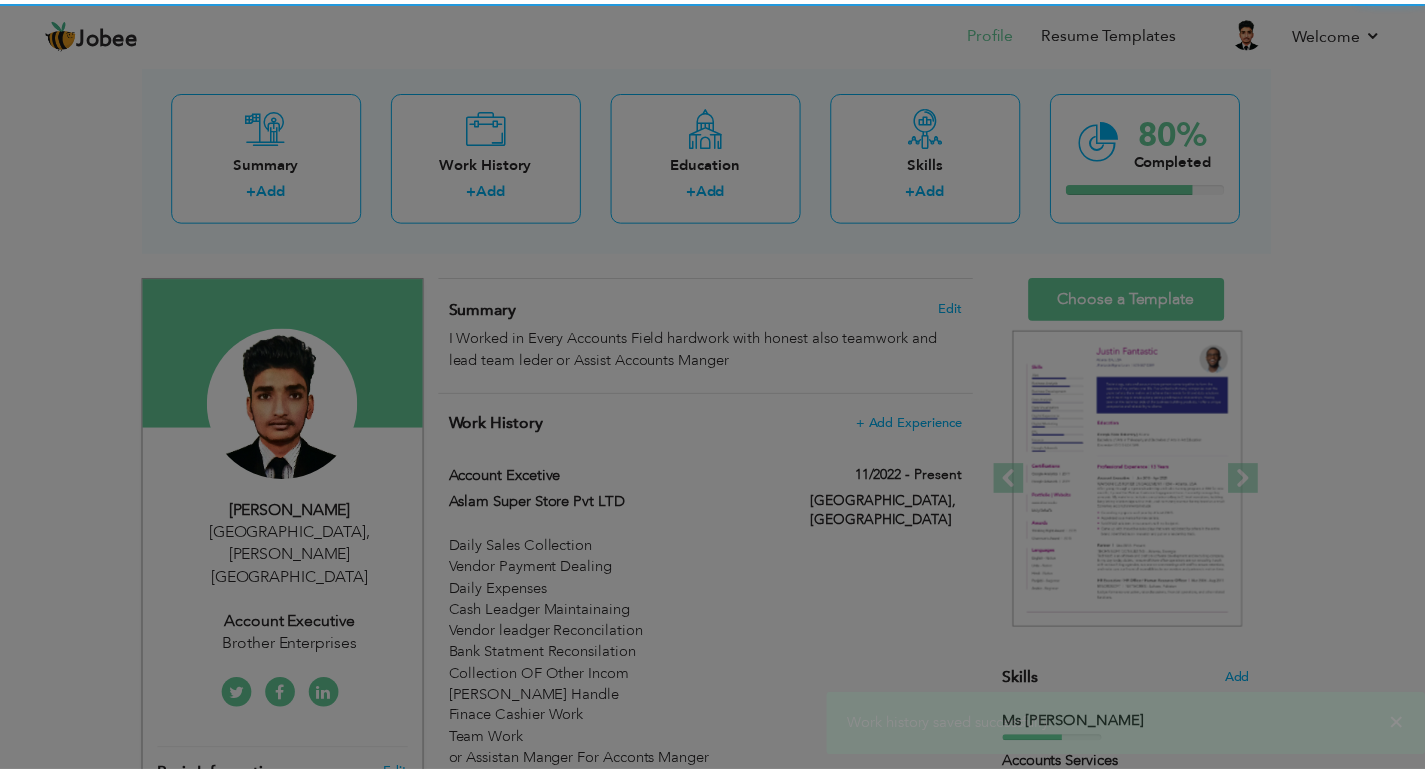 scroll, scrollTop: 0, scrollLeft: 0, axis: both 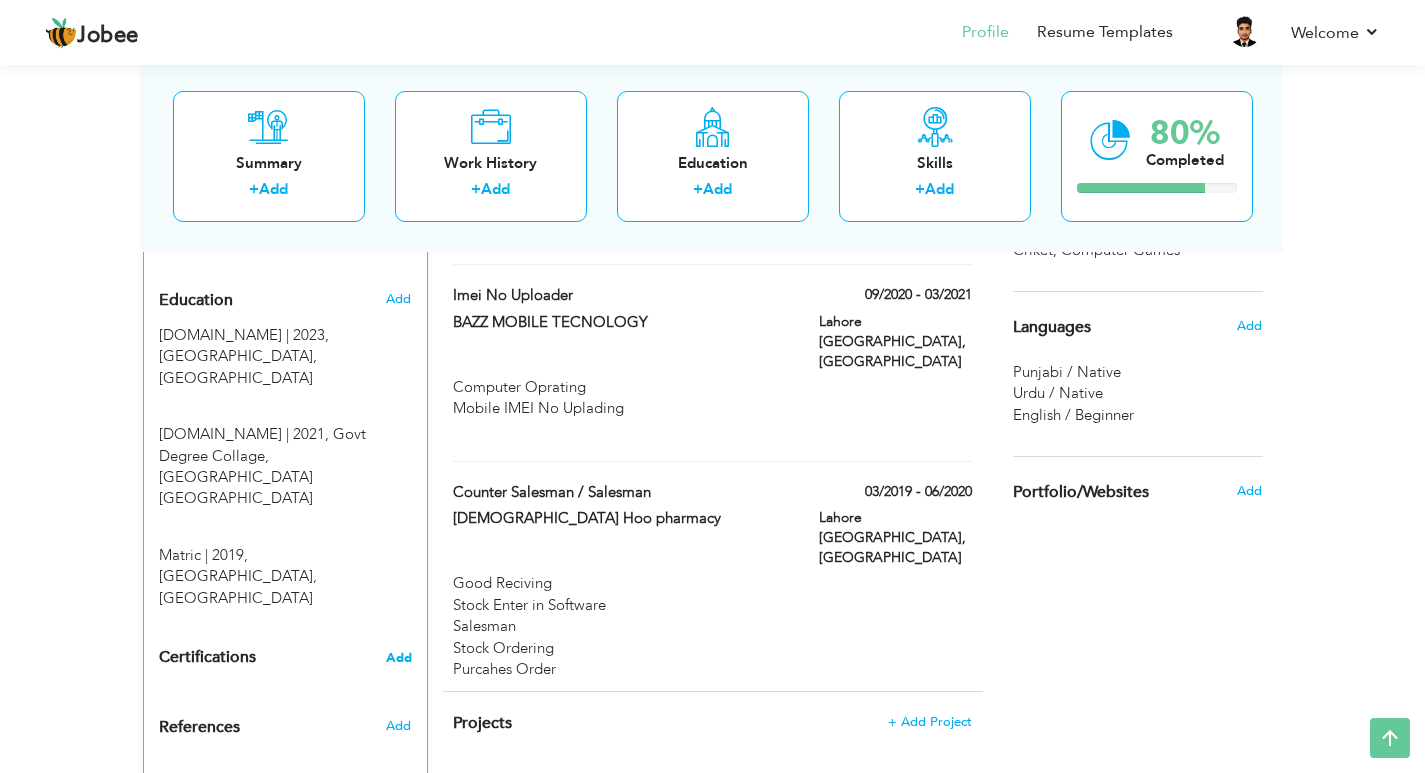 click on "Add" at bounding box center [399, 658] 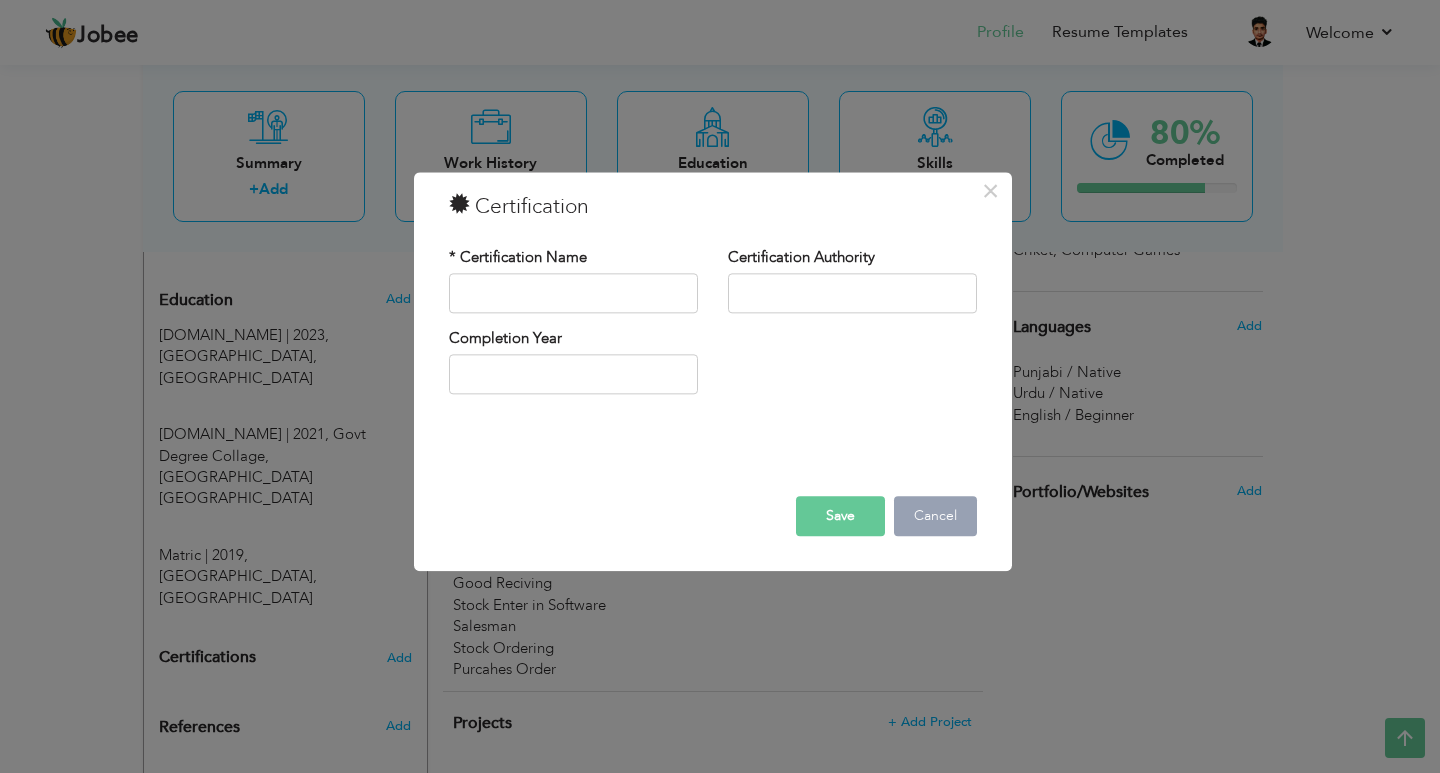 click on "Cancel" at bounding box center (935, 516) 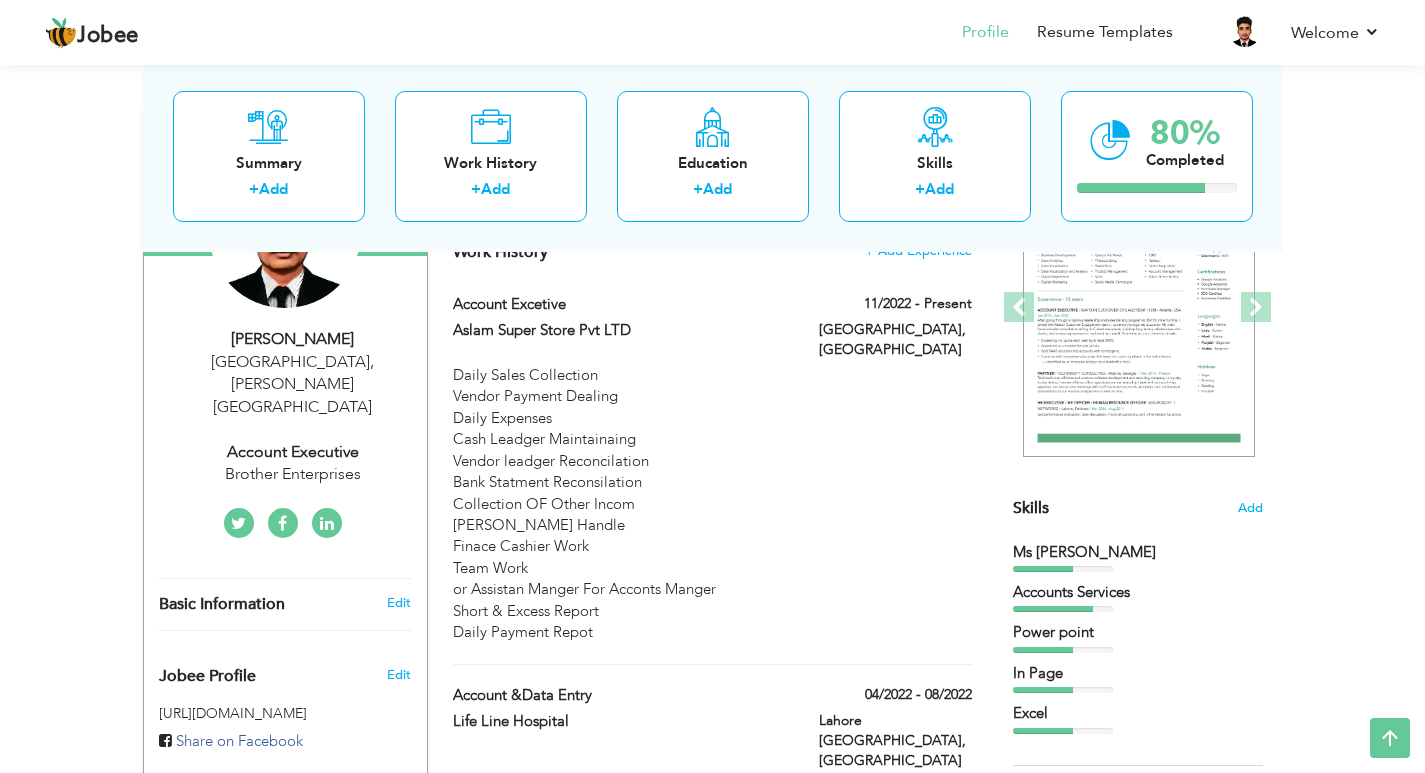 scroll, scrollTop: 268, scrollLeft: 0, axis: vertical 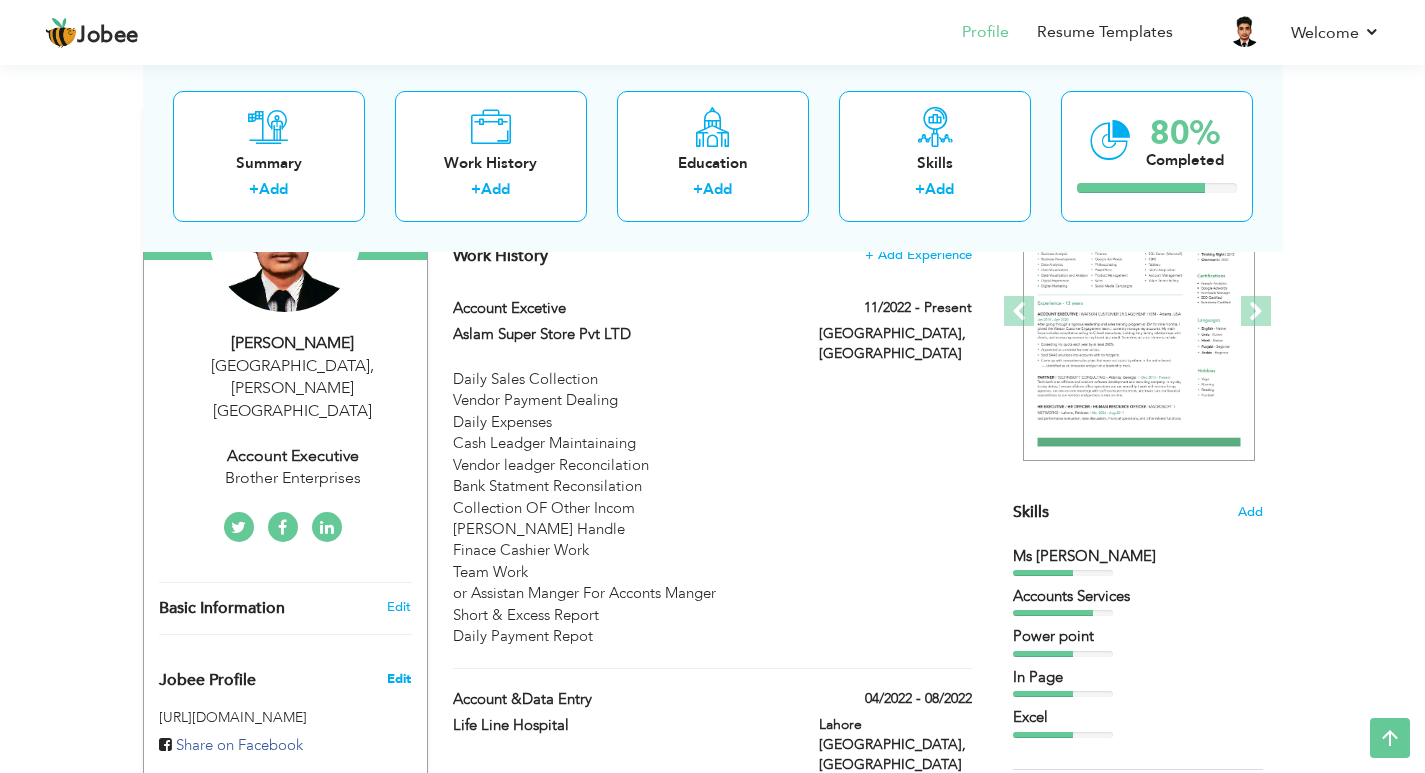 click on "Edit" at bounding box center (399, 679) 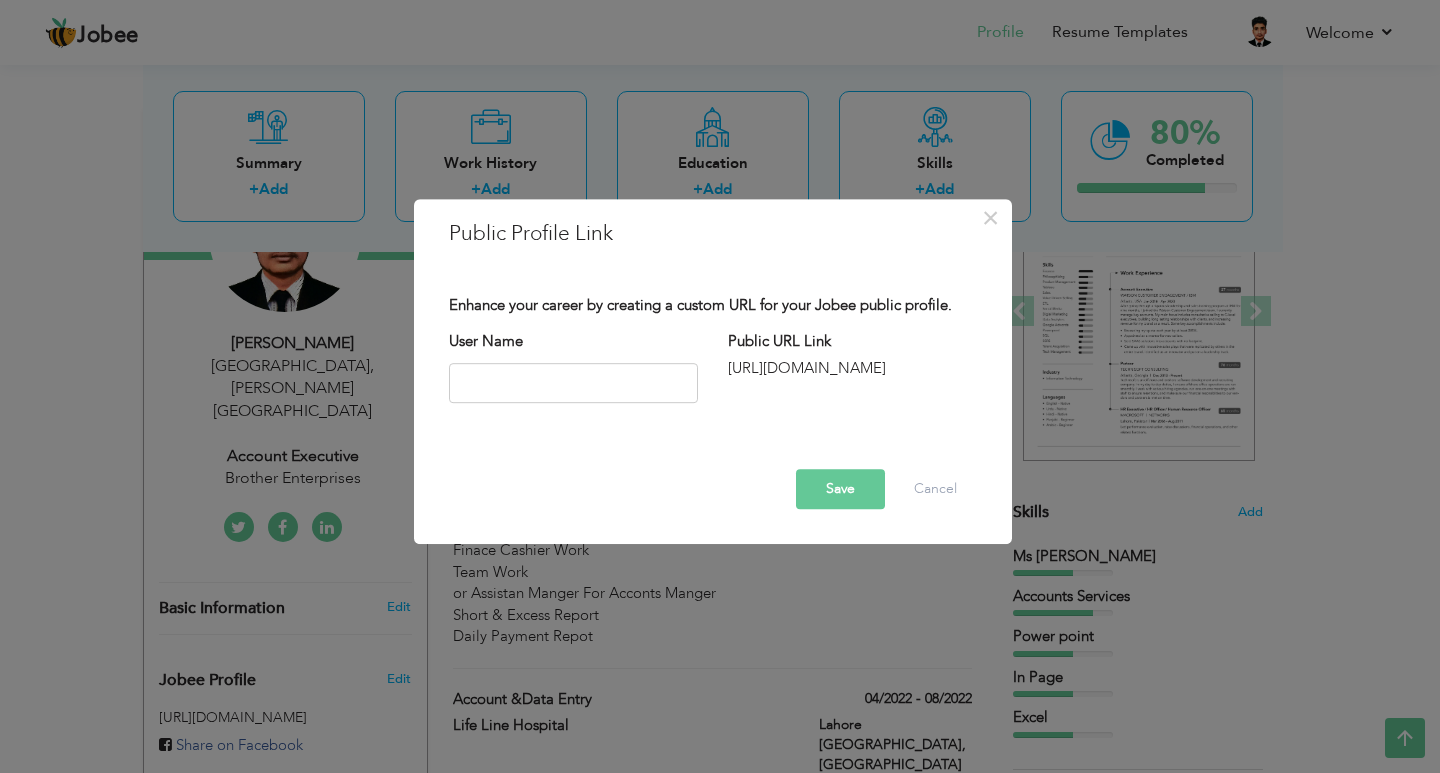 drag, startPoint x: 908, startPoint y: 369, endPoint x: 781, endPoint y: 388, distance: 128.41339 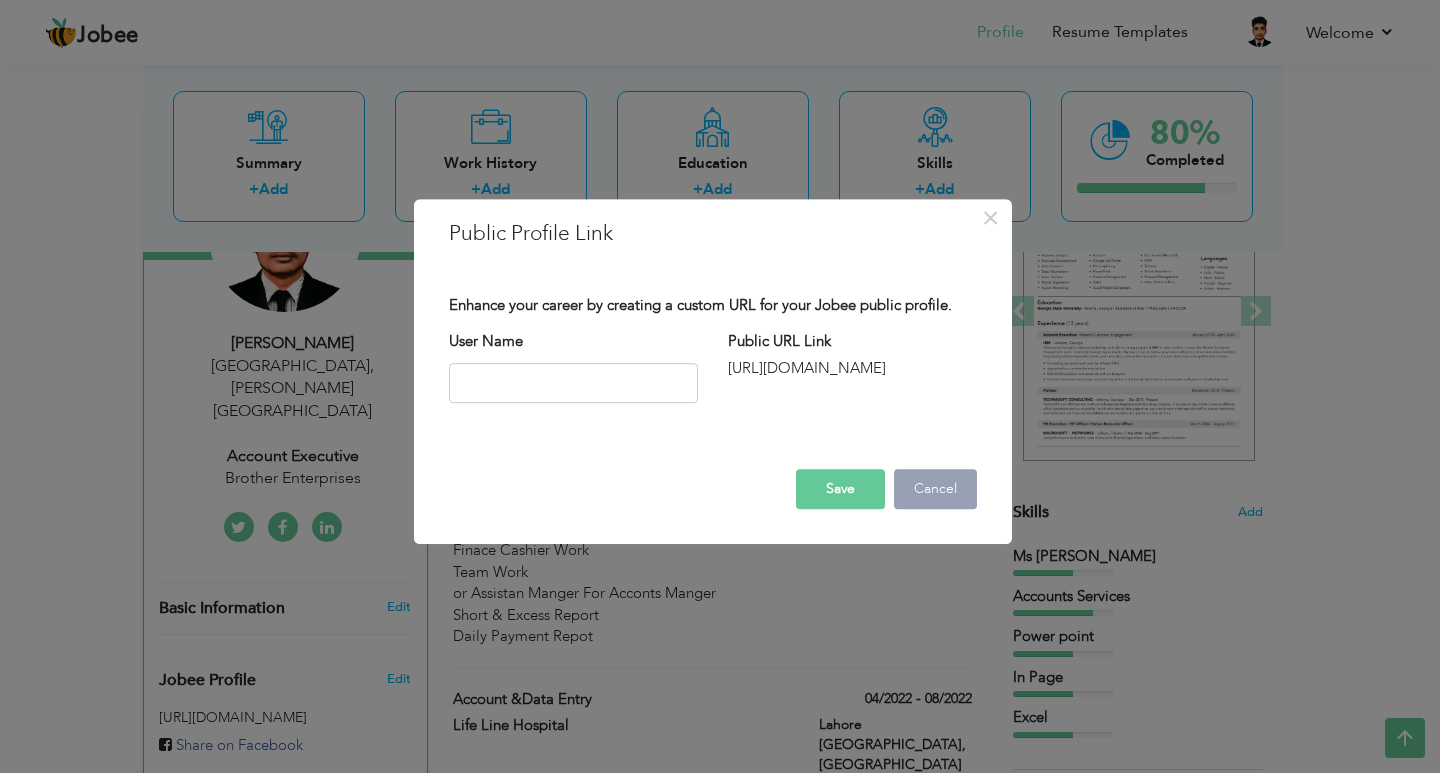click on "Cancel" at bounding box center (935, 489) 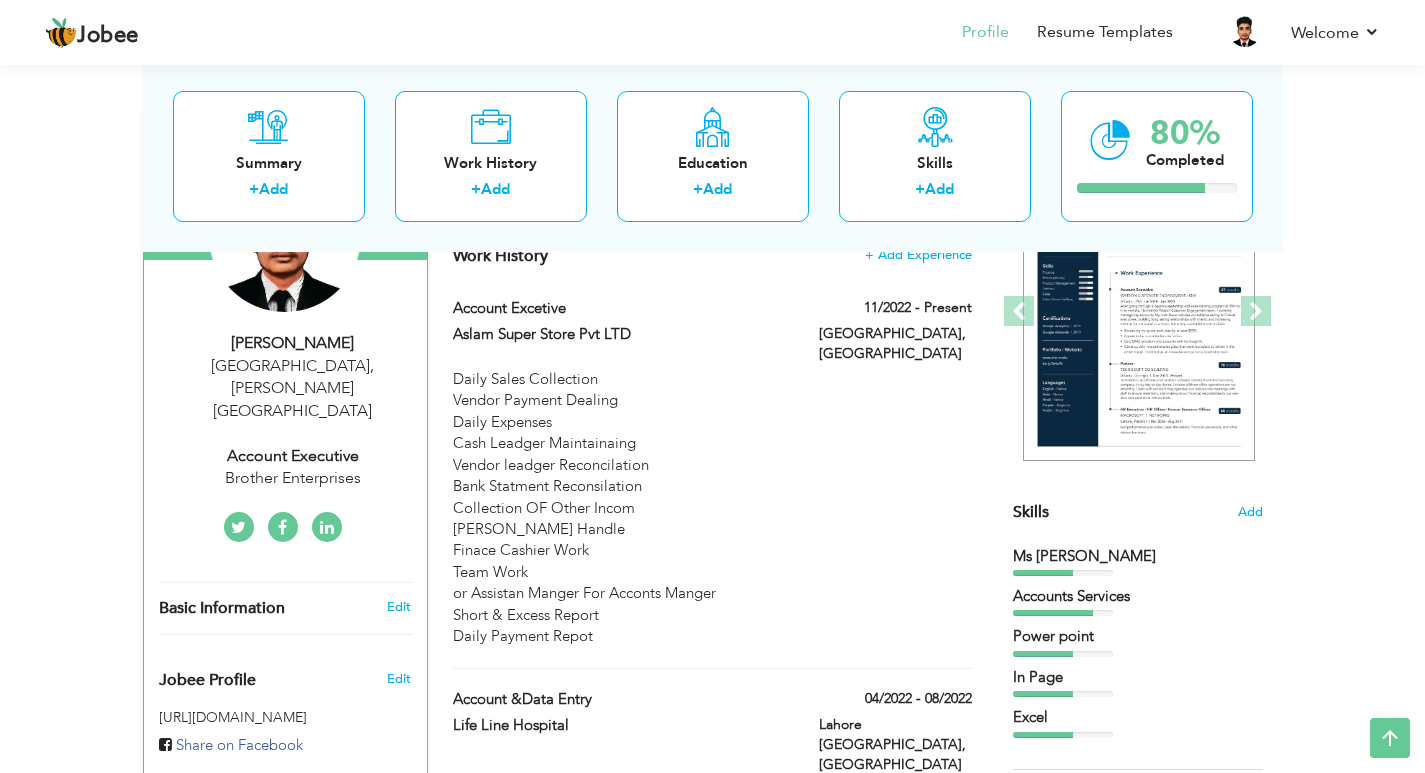 drag, startPoint x: 249, startPoint y: 656, endPoint x: 166, endPoint y: 600, distance: 100.12492 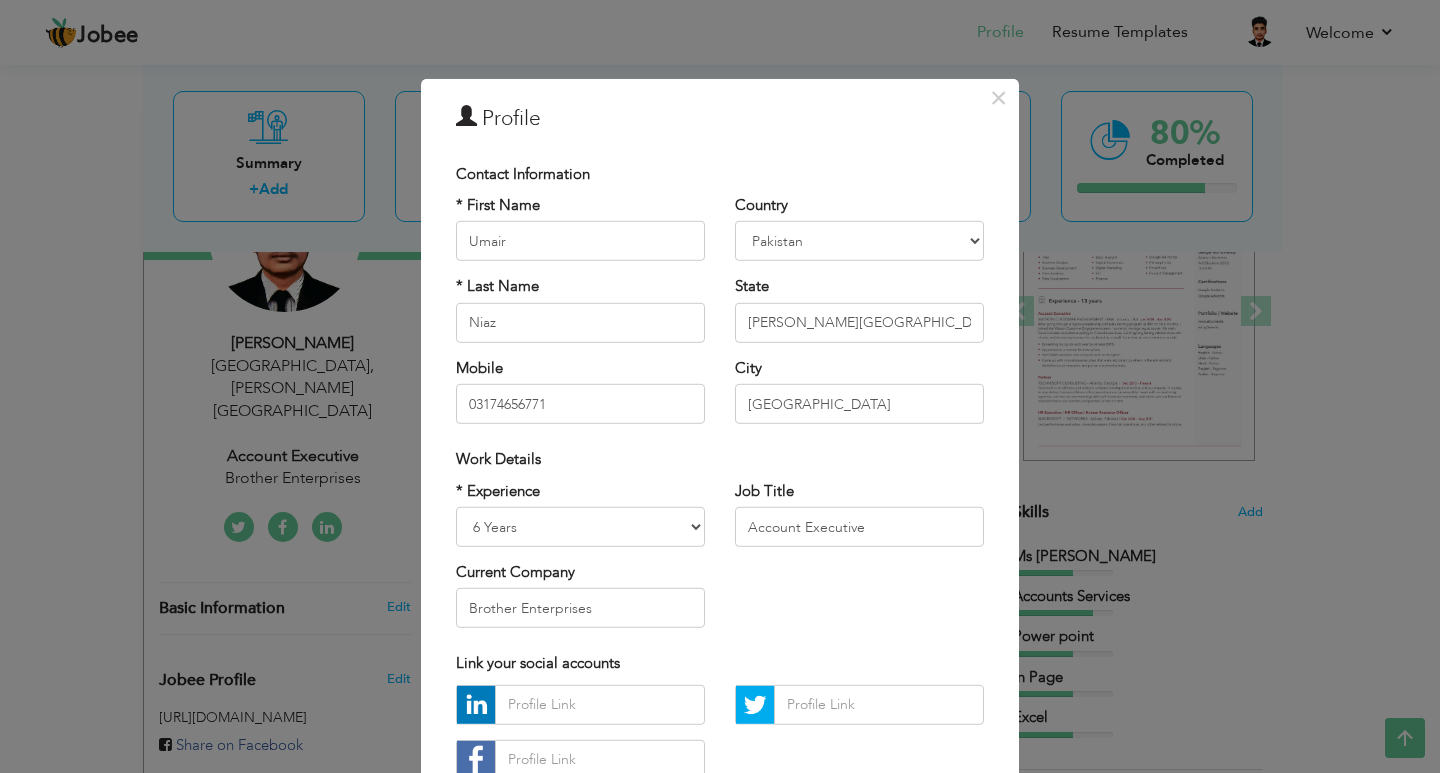 click on "×
Profile
Contact Information
* First Name
Umair
* Last Name
Niaz U.K" at bounding box center (720, 386) 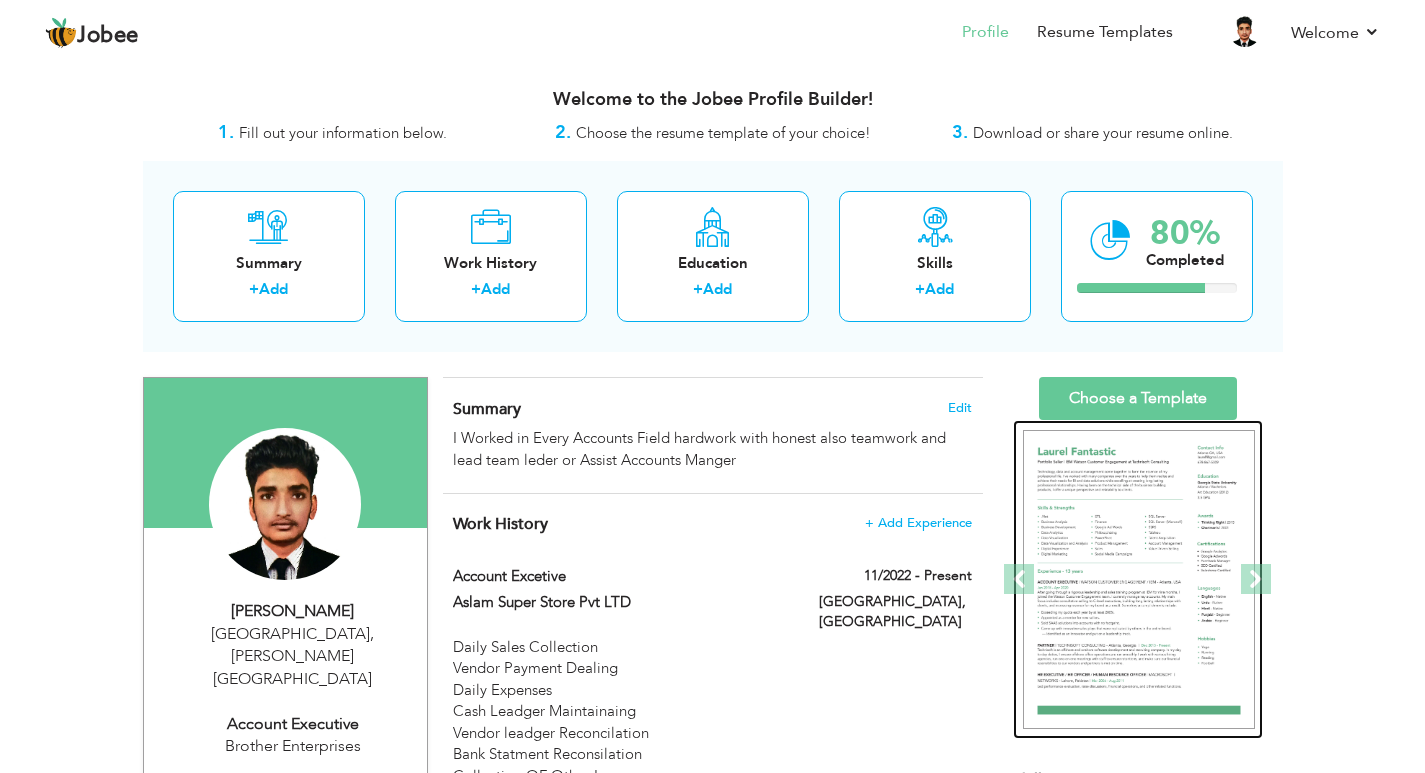 click at bounding box center [1139, 580] 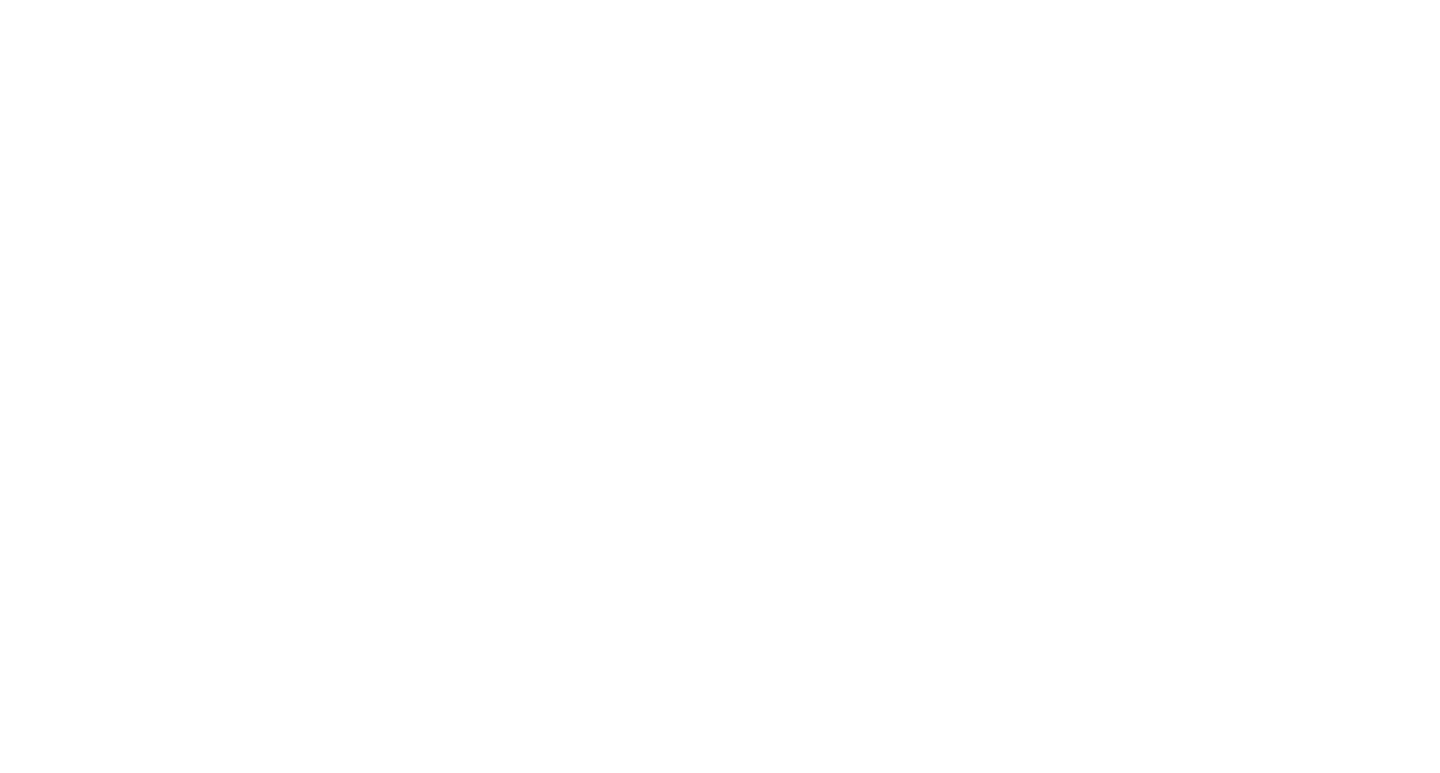 scroll, scrollTop: 0, scrollLeft: 0, axis: both 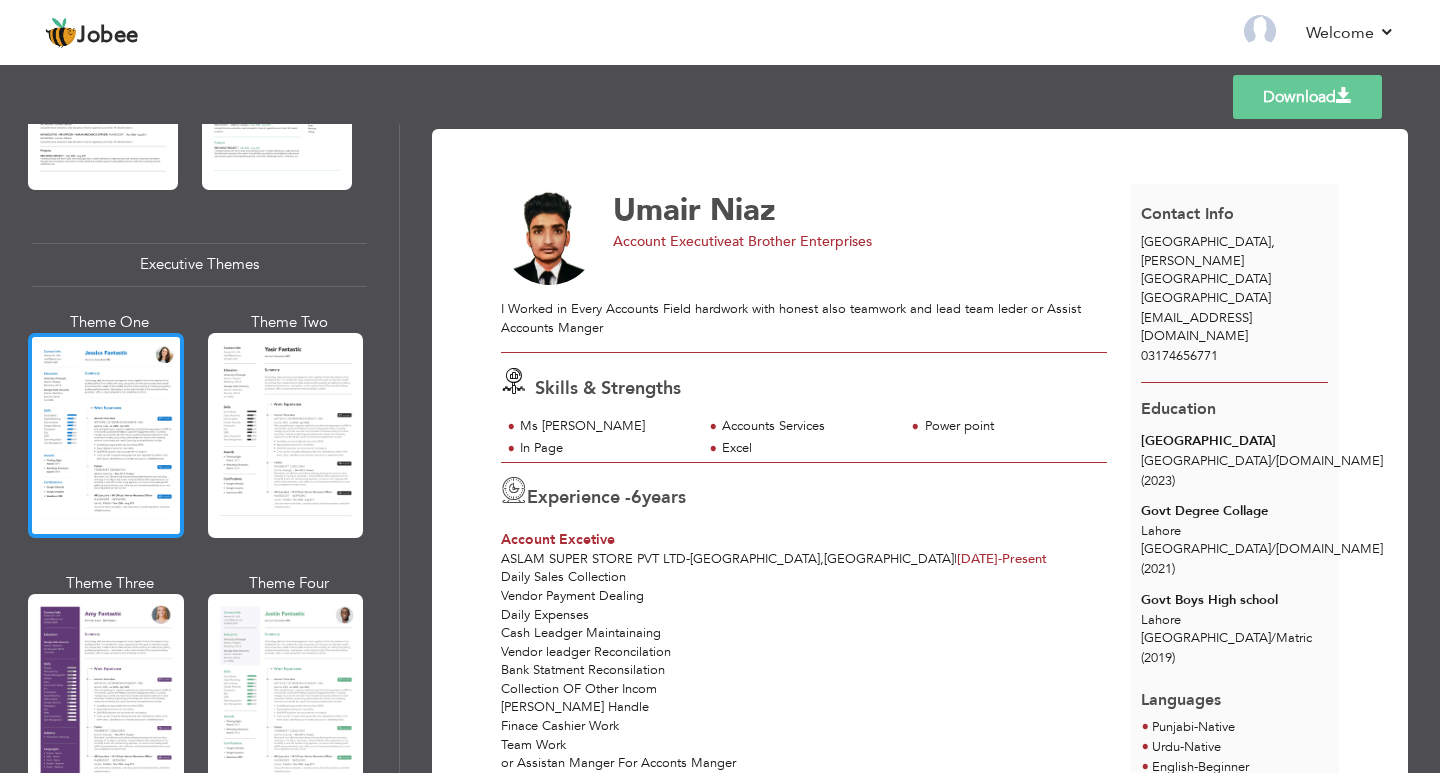 click at bounding box center [106, 435] 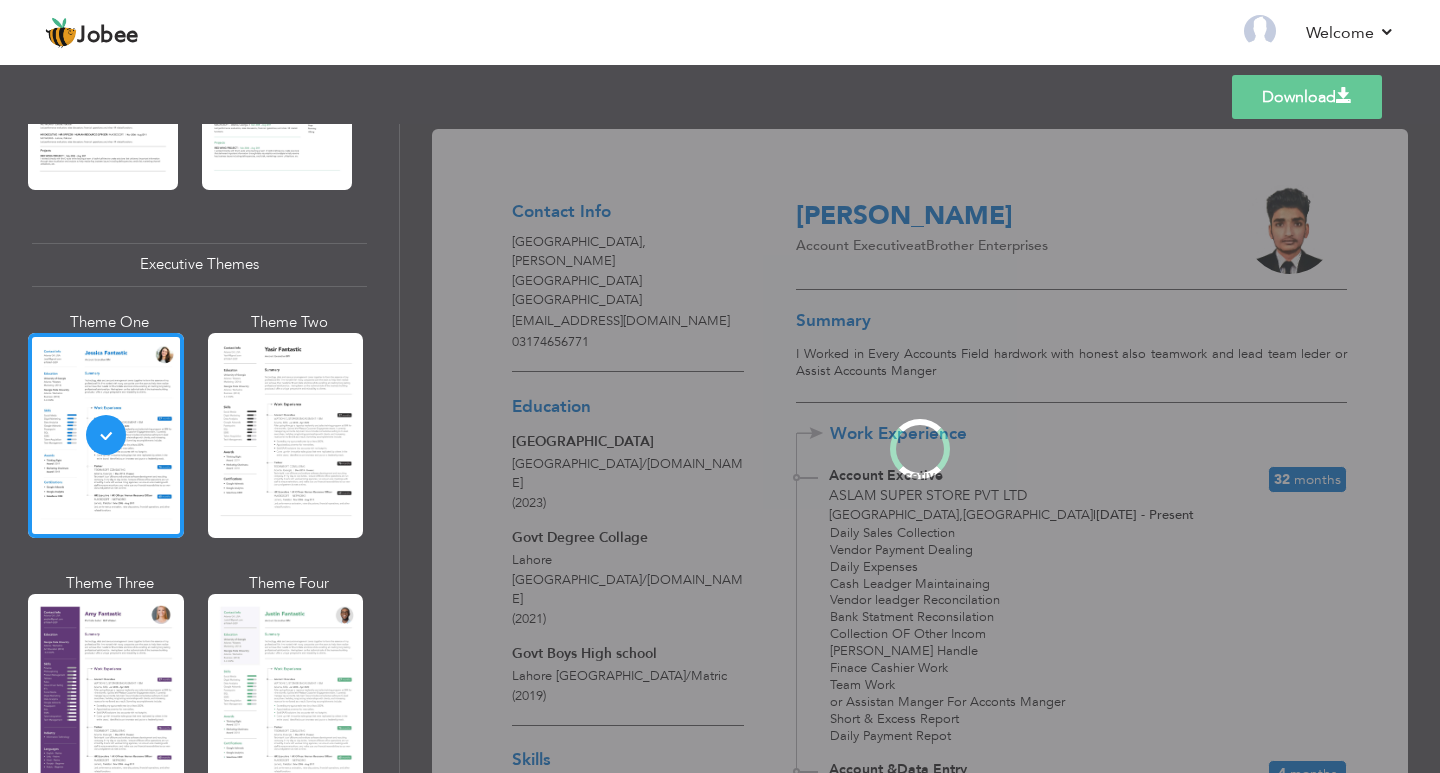 scroll, scrollTop: 1399, scrollLeft: 0, axis: vertical 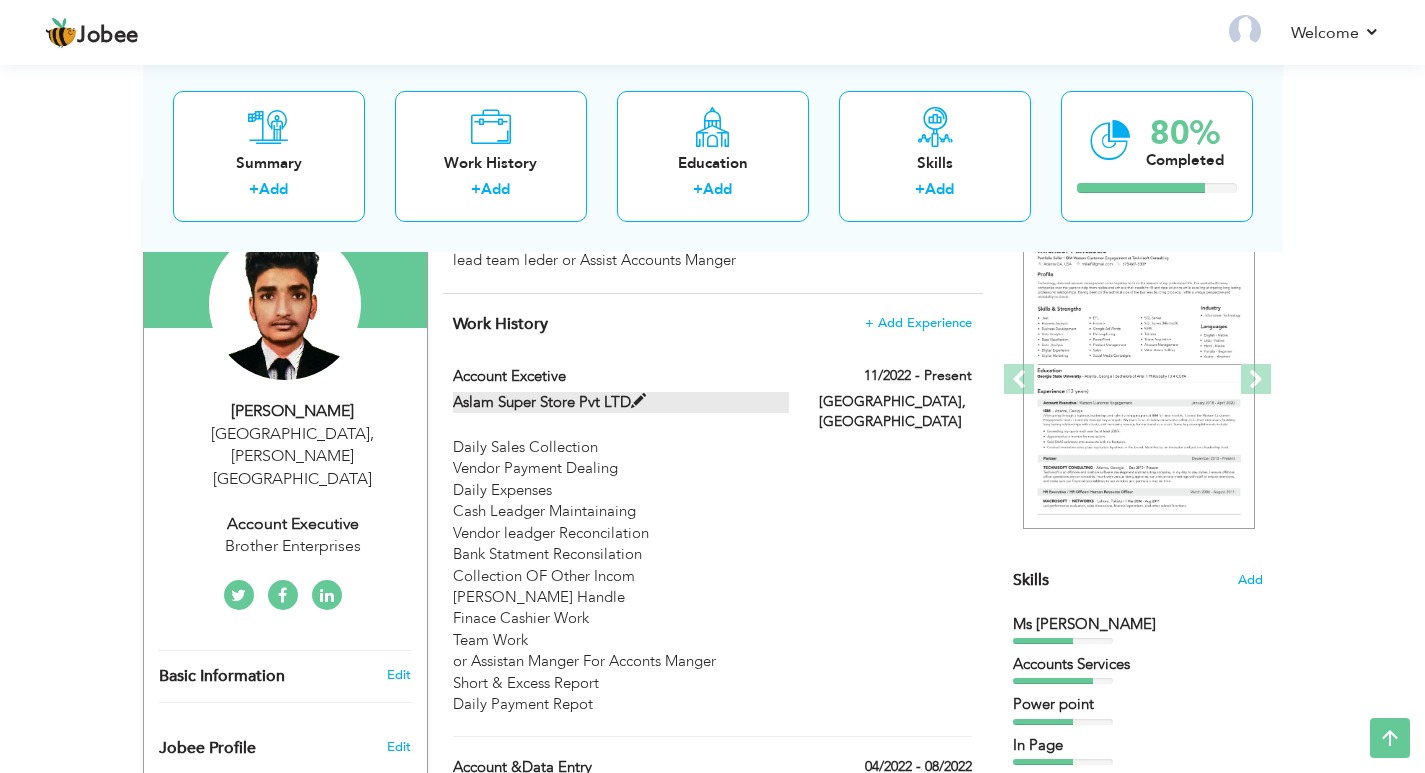 click on "Aslam Super Store Pvt LTD" at bounding box center [621, 402] 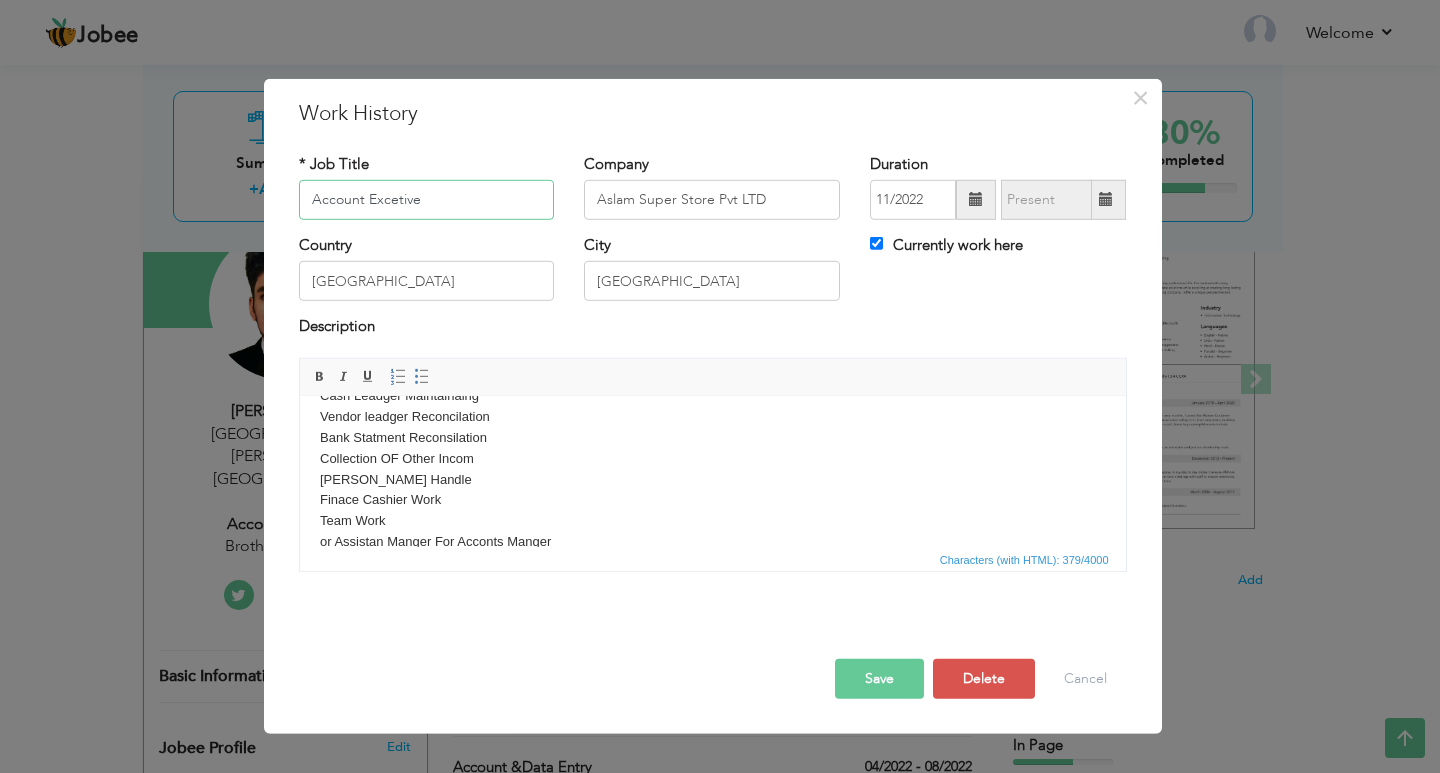 scroll, scrollTop: 60, scrollLeft: 0, axis: vertical 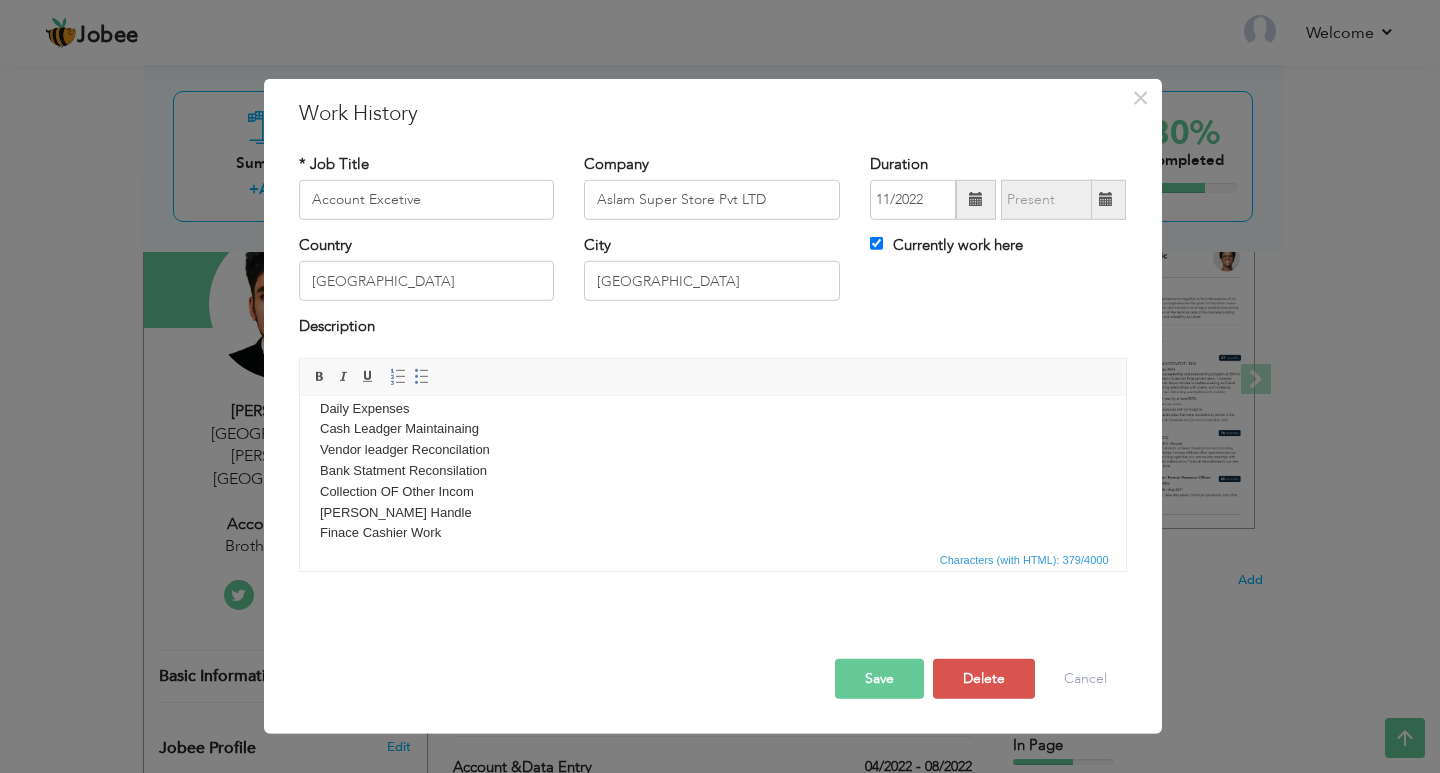 click on "Daily Sales Collection Vendor Payment Dealing Daily Expenses Cash Leadger Maintainaing Vendor leadger Reconcilation Bank Statment Reconsilation Collection OF Other Incom Patty Cash Handle  Finace Cashier Work Team Work  or Assistan Manger For Acconts Manger Short & Excess Report  Daily Payment Repot" at bounding box center [712, 491] 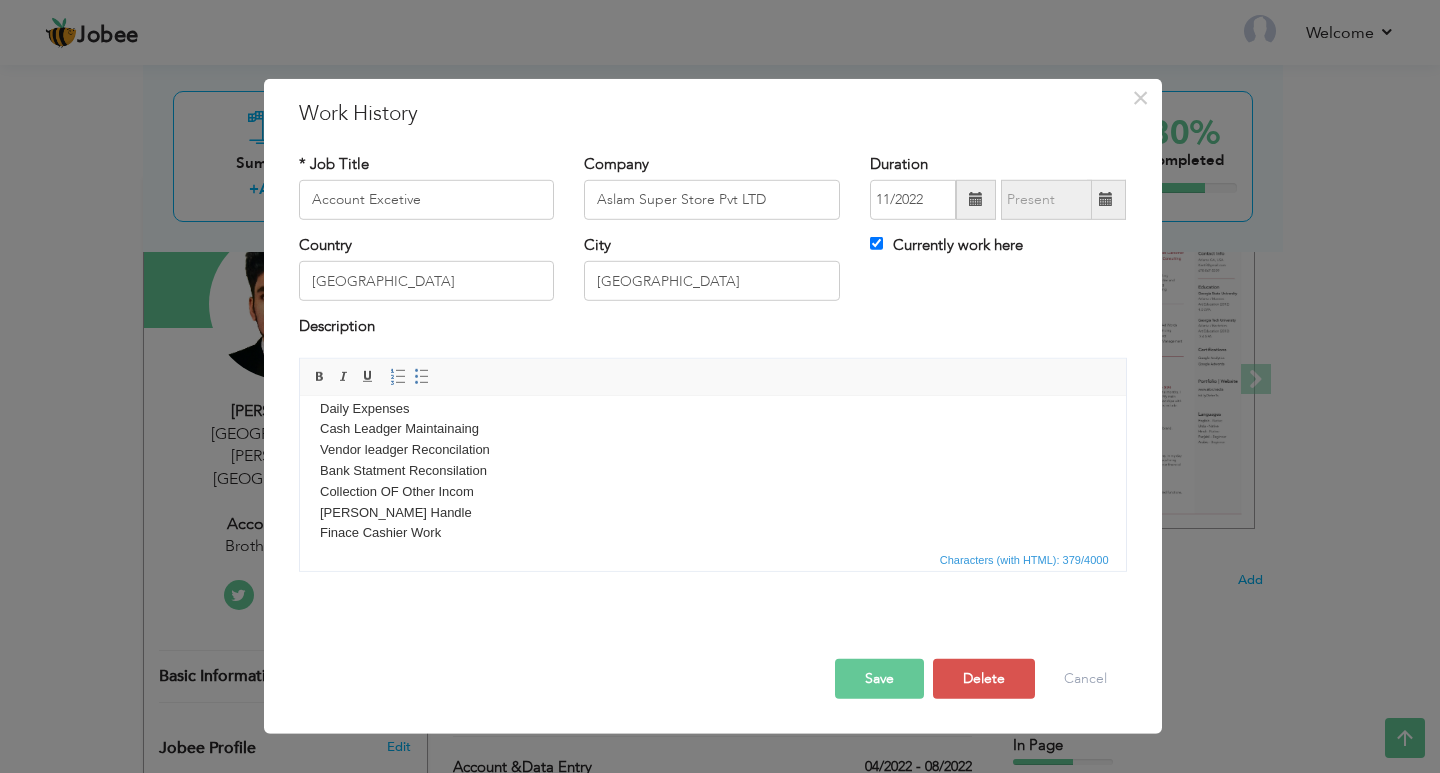 type 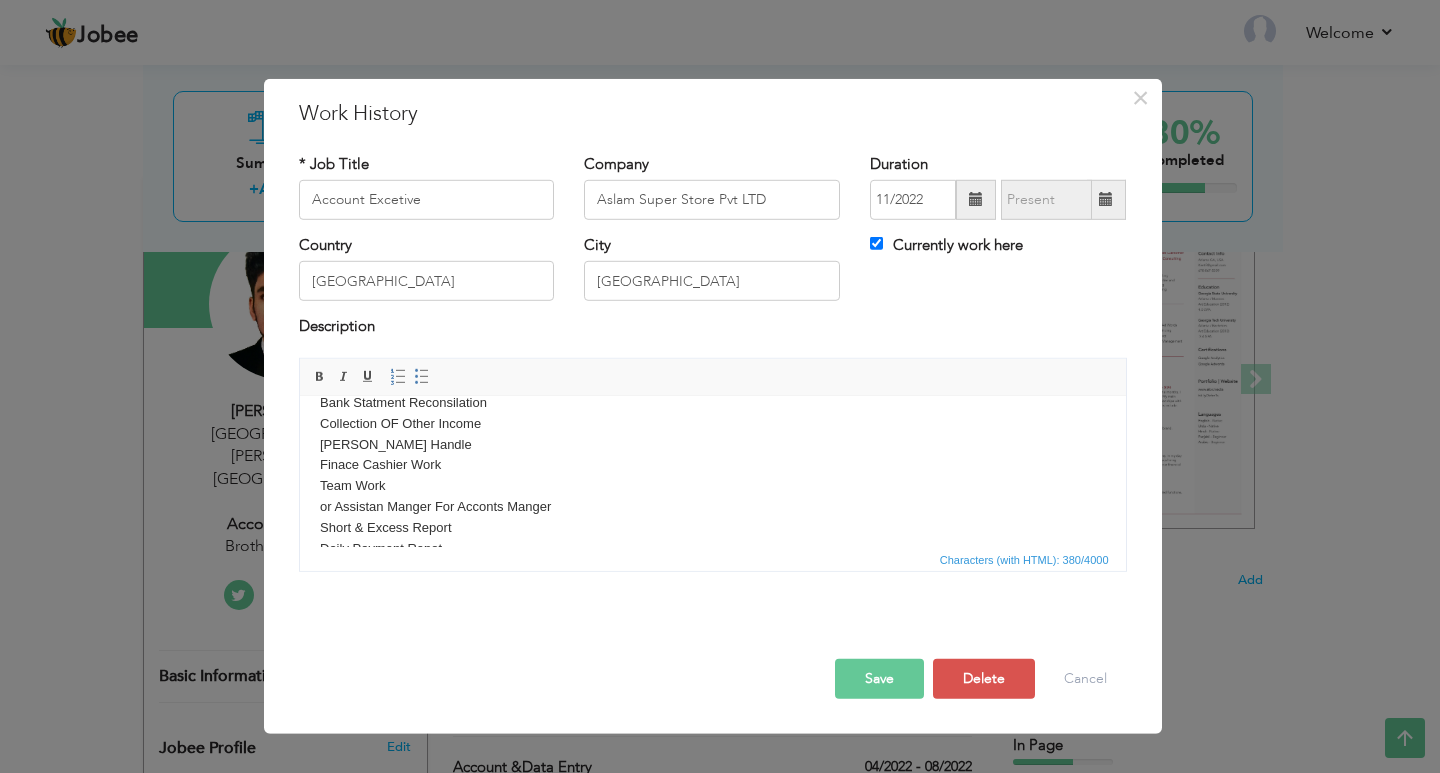 scroll, scrollTop: 160, scrollLeft: 0, axis: vertical 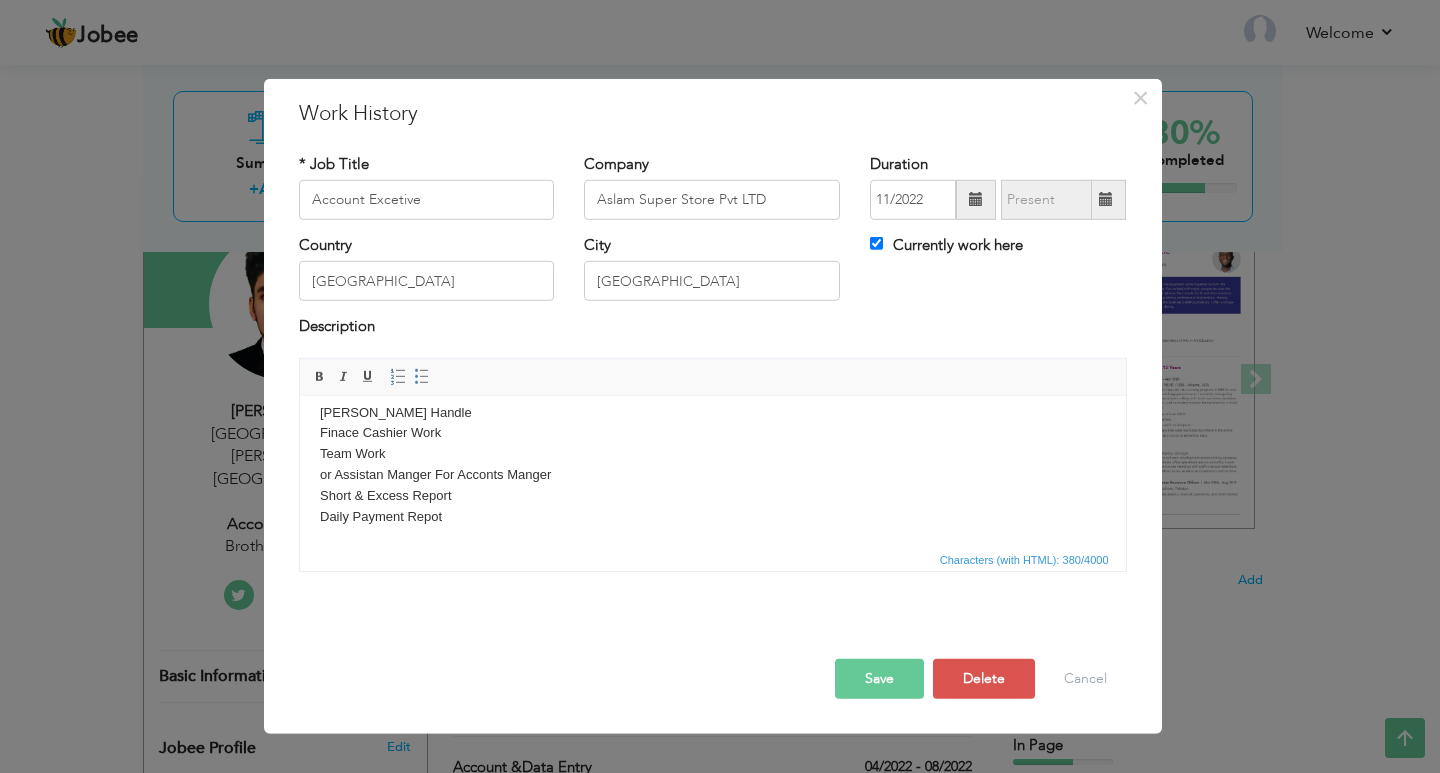 click on "Daily Sales Collection Vendor Payment Dealing Daily Expenses Cash Leadger Maintainaing Vendor leadger Reconcilation Bank Statment Reconsilation Collection OF Other Income Patty Cash Handle  Finace Cashier Work Team Work  or Assistan Manger For Acconts Manger Short & Excess Report  Daily Payment Repot" at bounding box center (712, 391) 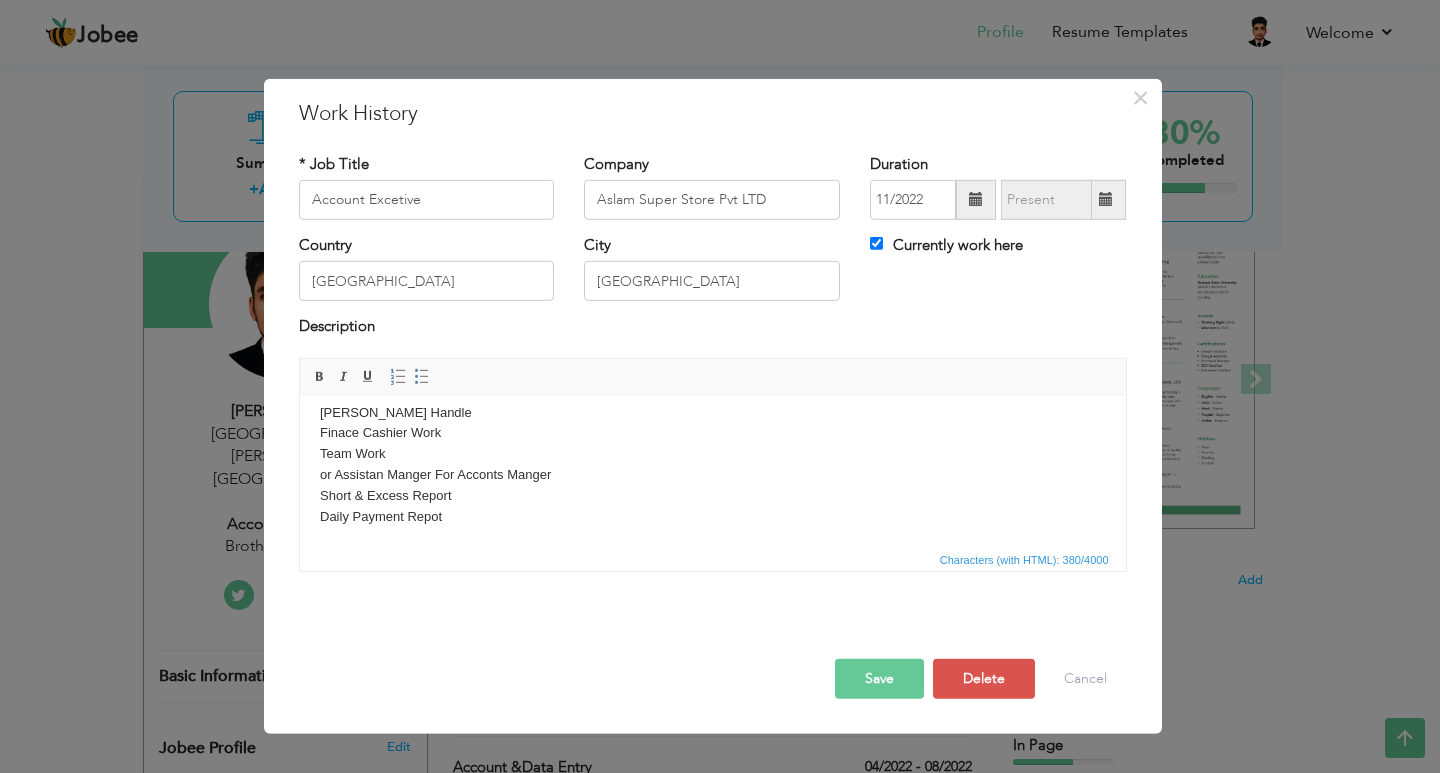 click on "Daily Sales Collection Vendor Payment Dealing Daily Expenses Cash Leadger Maintainaing Vendor leadger Reconcilation Bank Statment Reconsilation Collection OF Other Income Patty Cash Handle  Finace Cashier Work Team Work  or Assistan Manger For Acconts Manger Short & Excess Report  Daily Payment Repot" at bounding box center [712, 391] 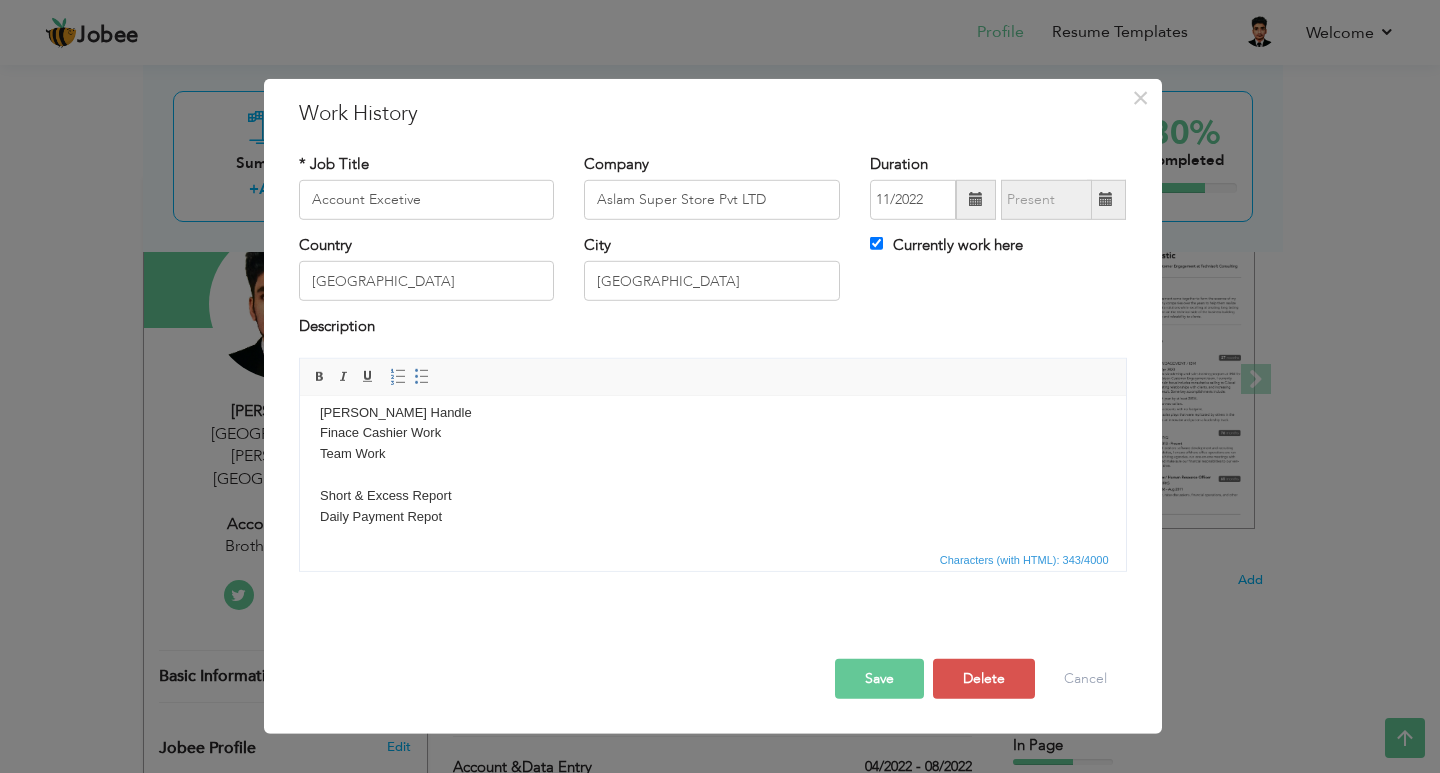 click on "Daily Sales Collection Vendor Payment Dealing Daily Expenses Cash Leadger Maintainaing Vendor leadger Reconcilation Bank Statment Reconsilation Collection OF Other Income Patty Cash Handle  Finace Cashier Work Team Work  Short & Excess Report  Daily Payment Repot" at bounding box center [712, 391] 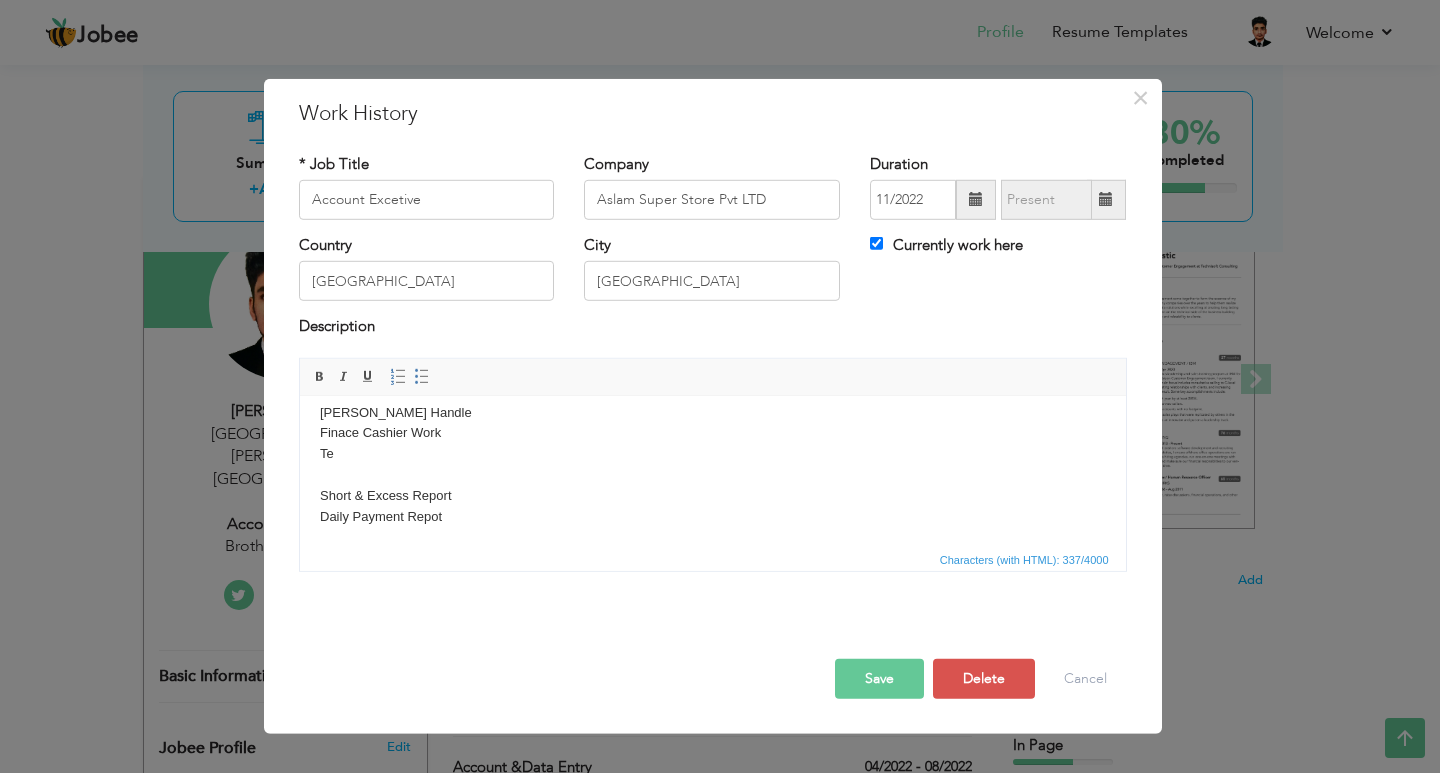 scroll, scrollTop: 140, scrollLeft: 0, axis: vertical 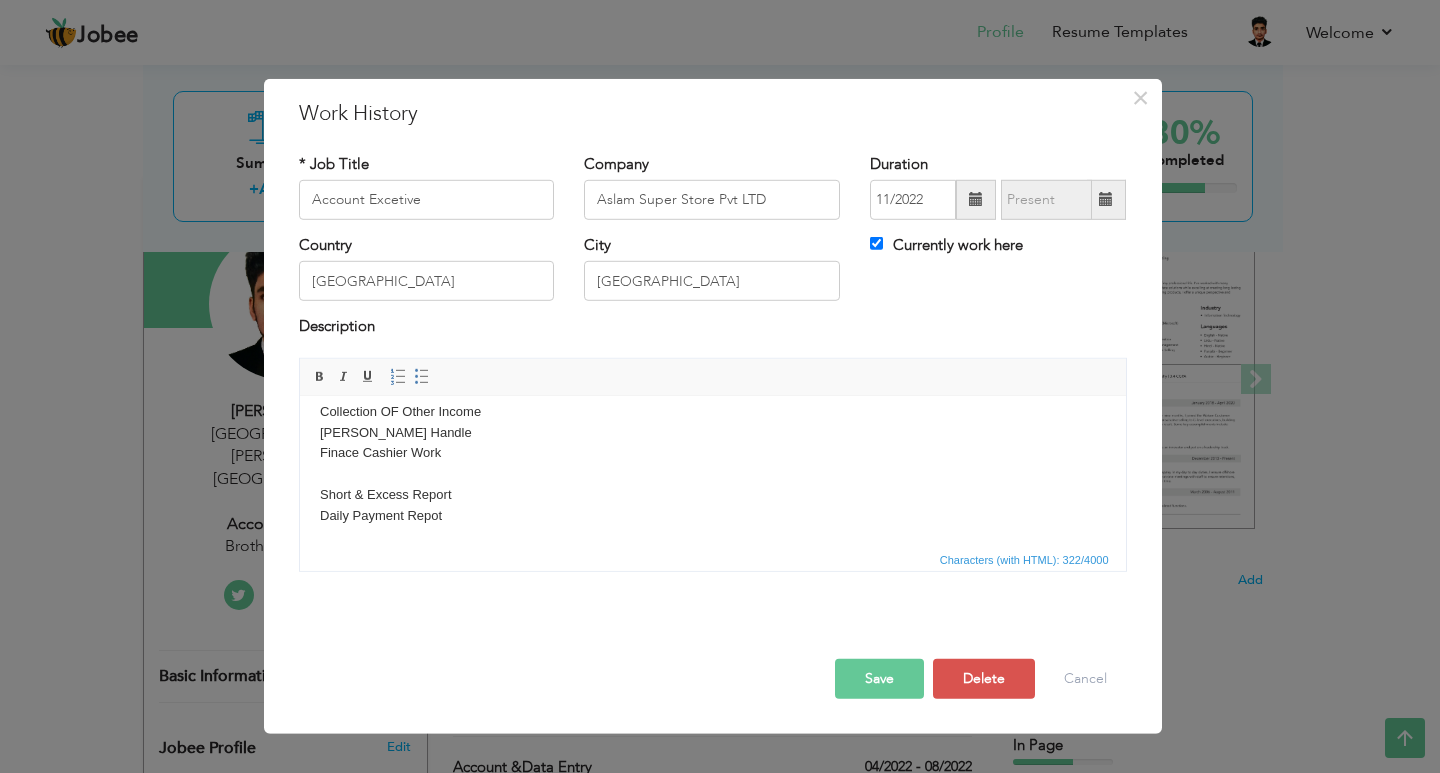 click on "Daily Sales Collection Vendor Payment Dealing Daily Expenses Cash Leadger Maintainaing Vendor leadger Reconcilation Bank Statment Reconsilation Collection OF Other Income Patty Cash Handle  Finace Cashier Work Short & Excess Report  Daily Payment Repot" at bounding box center [712, 401] 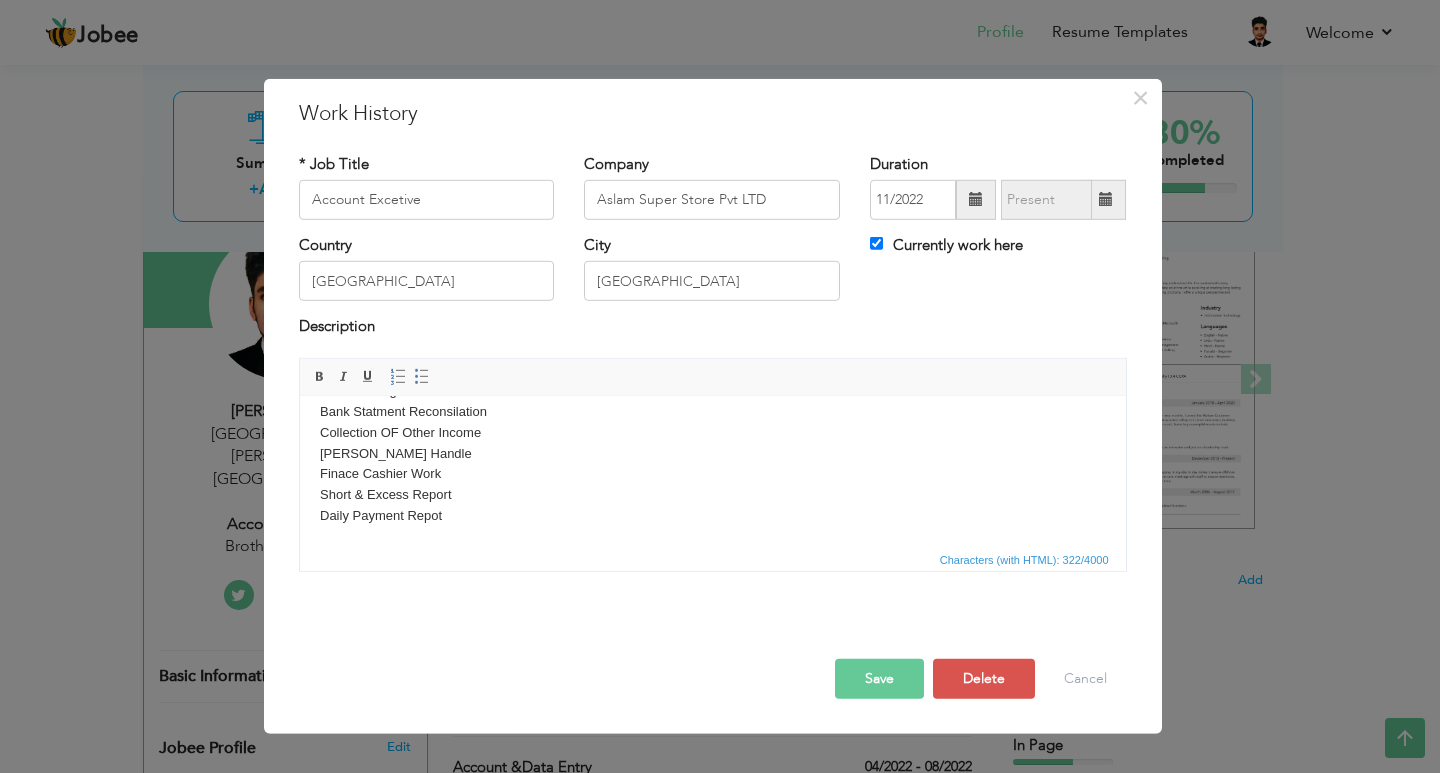 scroll, scrollTop: 119, scrollLeft: 0, axis: vertical 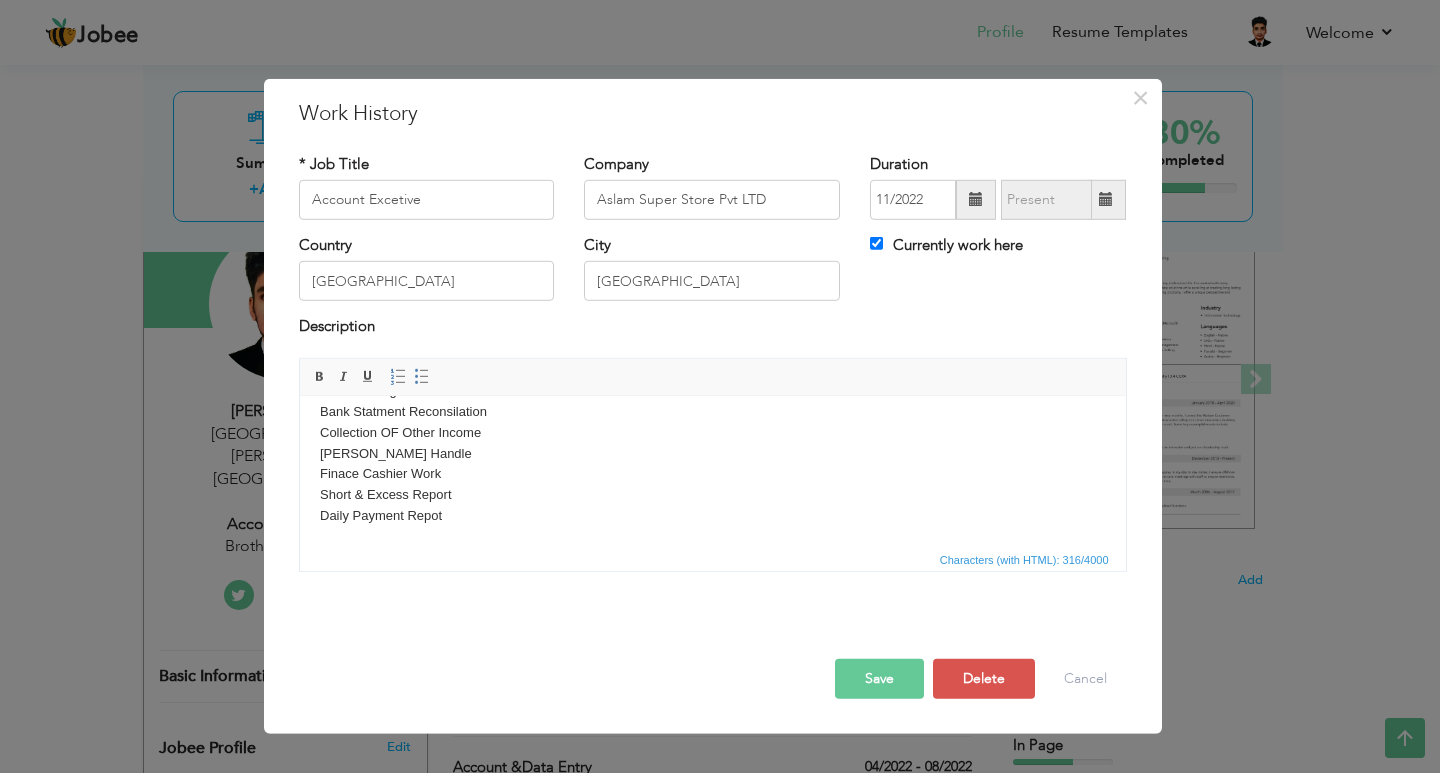 click on "Daily Sales Collection Vendor Payment Dealing Daily Expenses Cash Leadger Maintainaing Vendor leadger Reconcilation Bank Statment Reconsilation Collection OF Other Income Patty Cash Handle  Finace Cashier Work Short & Excess Report  Daily Payment Repot" at bounding box center [712, 411] 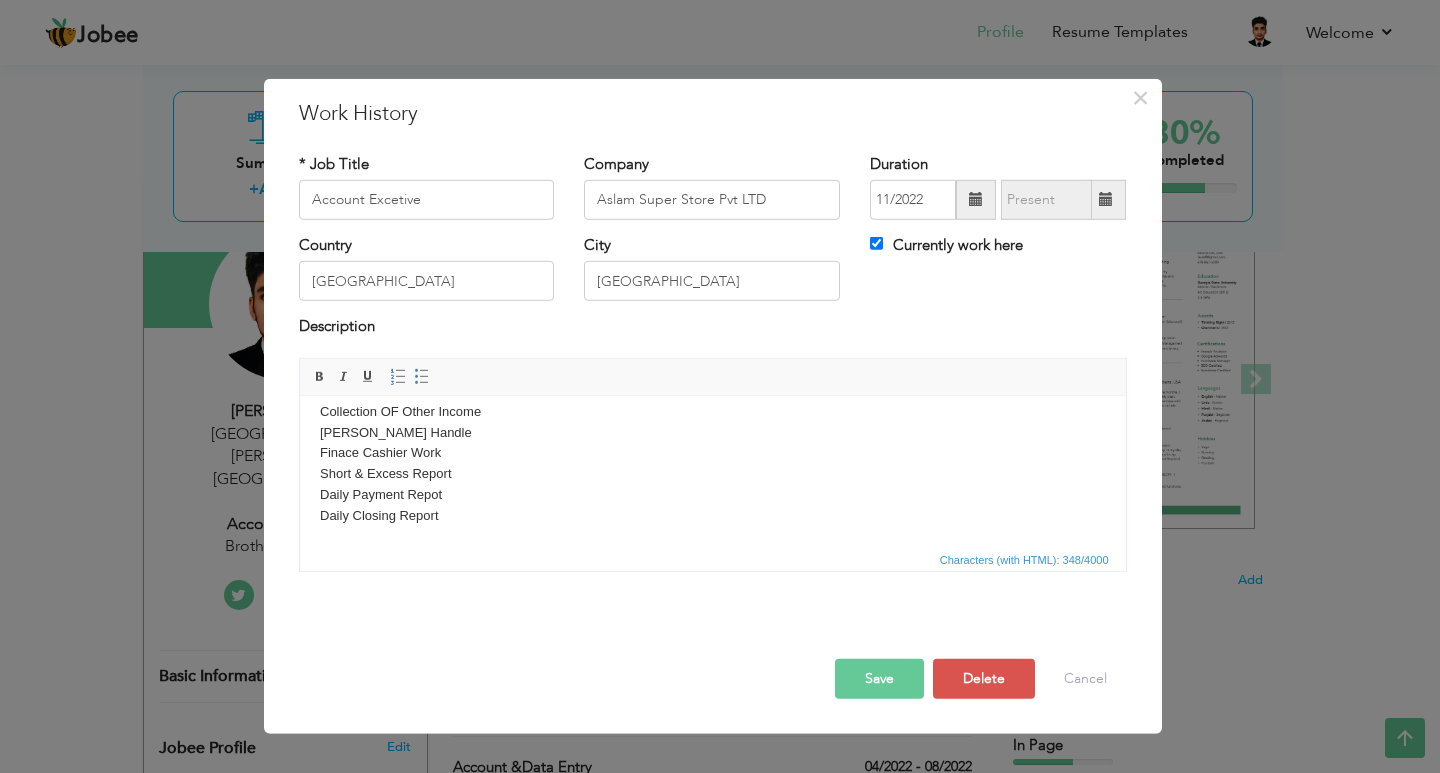 scroll, scrollTop: 160, scrollLeft: 0, axis: vertical 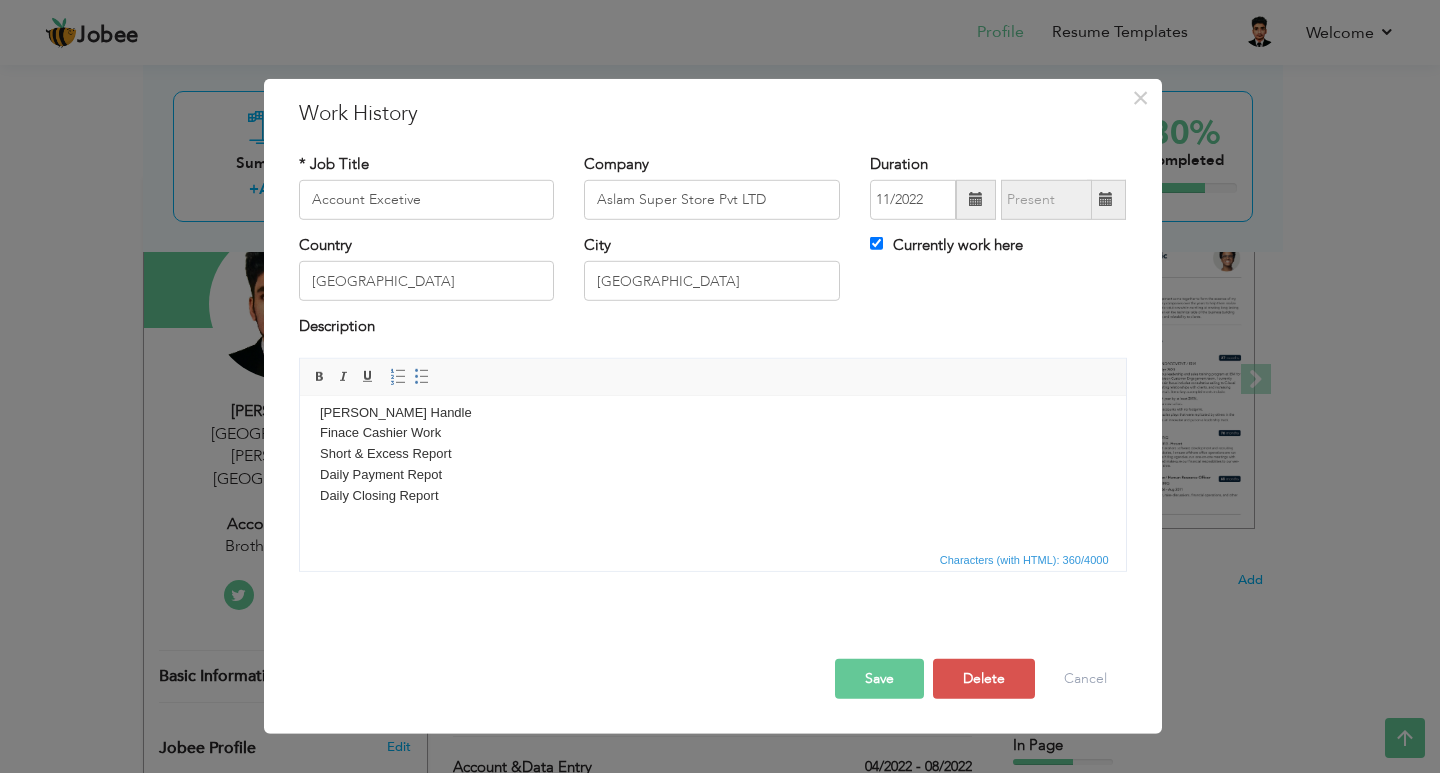 click on "Save" at bounding box center (879, 679) 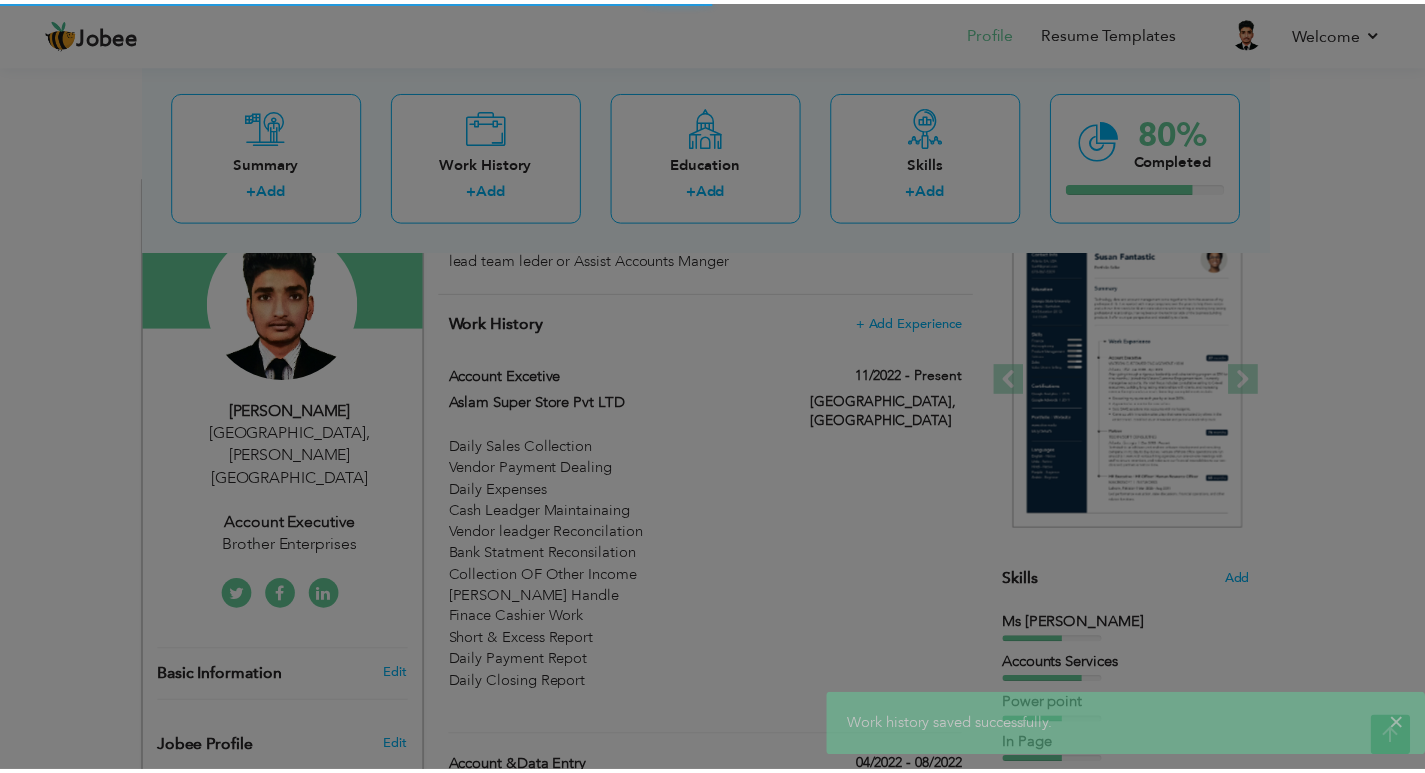 scroll, scrollTop: 0, scrollLeft: 0, axis: both 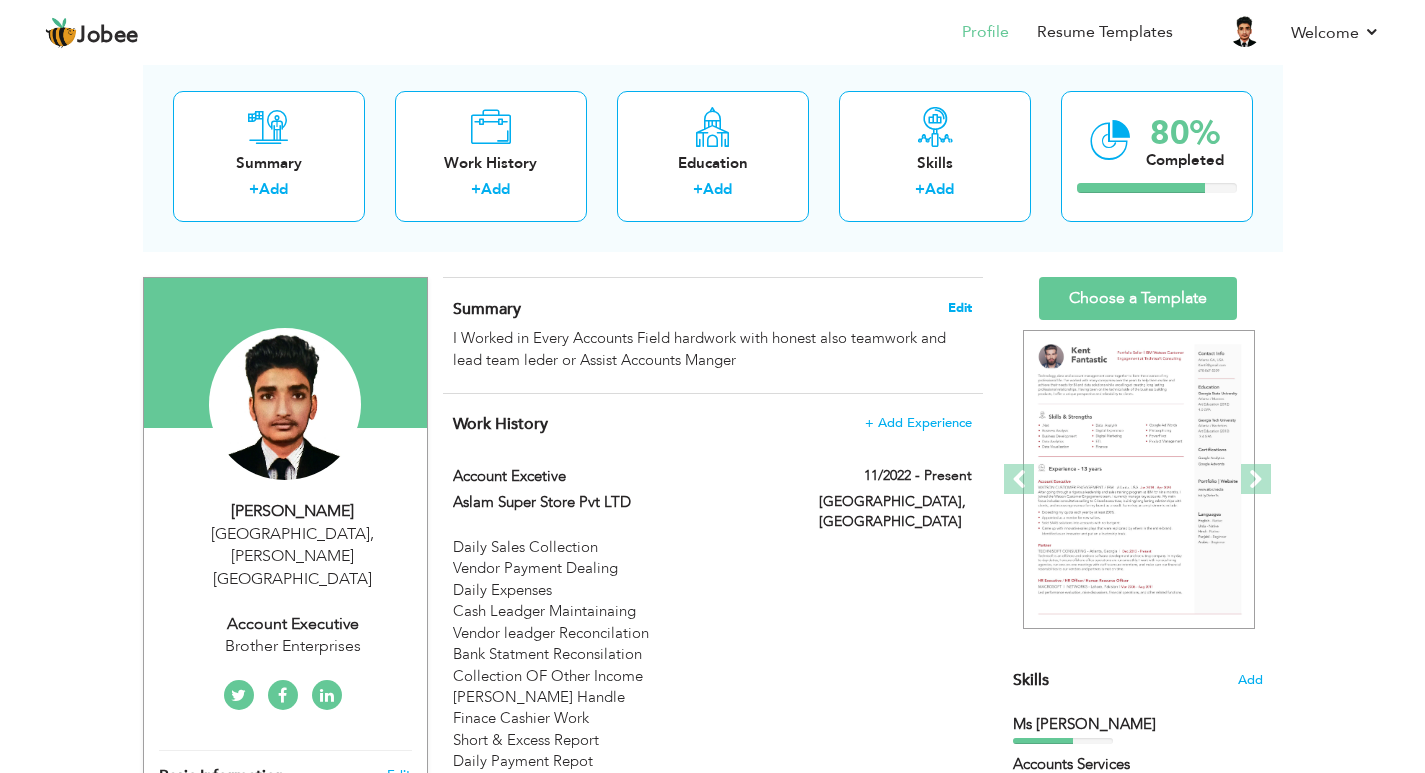 click on "Edit" at bounding box center [960, 308] 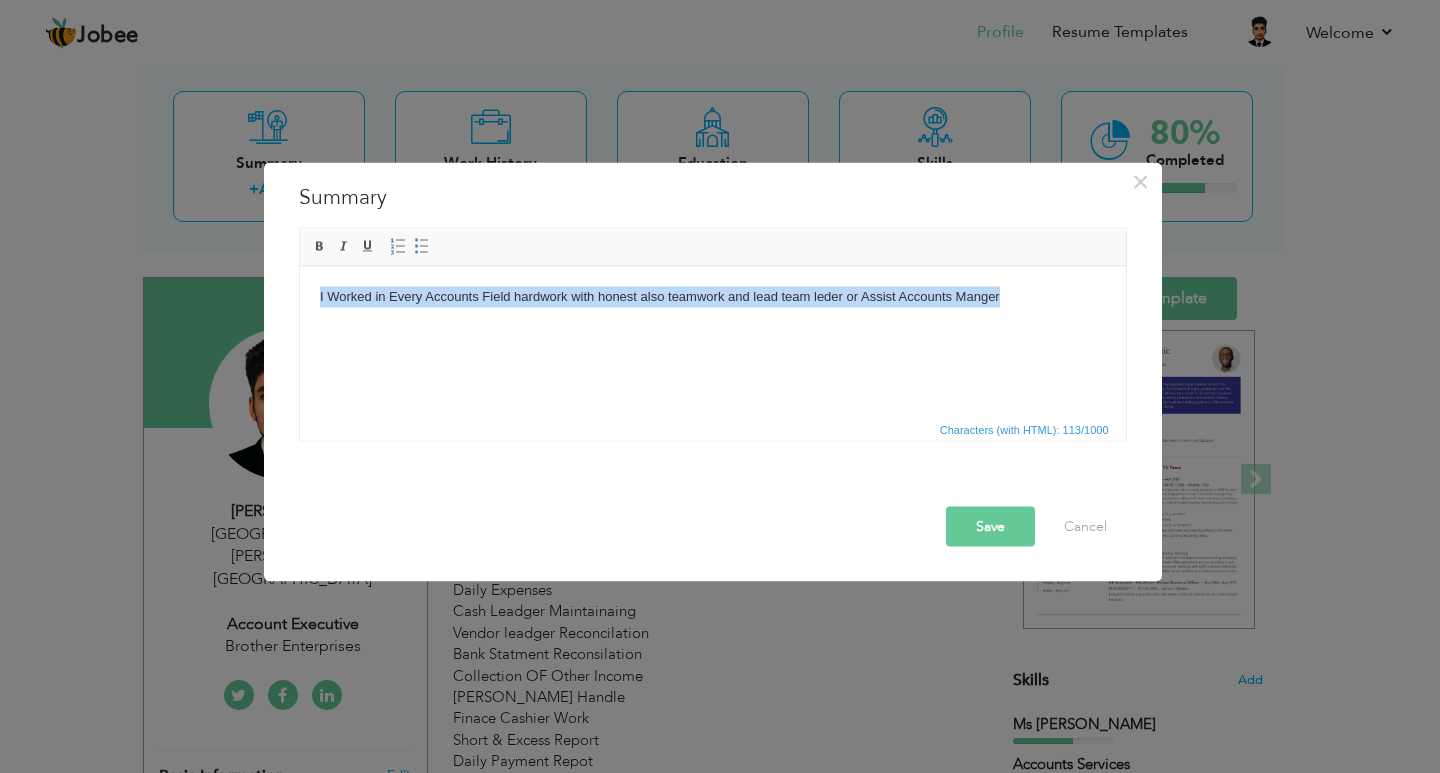 drag, startPoint x: 999, startPoint y: 302, endPoint x: 313, endPoint y: 331, distance: 686.6127 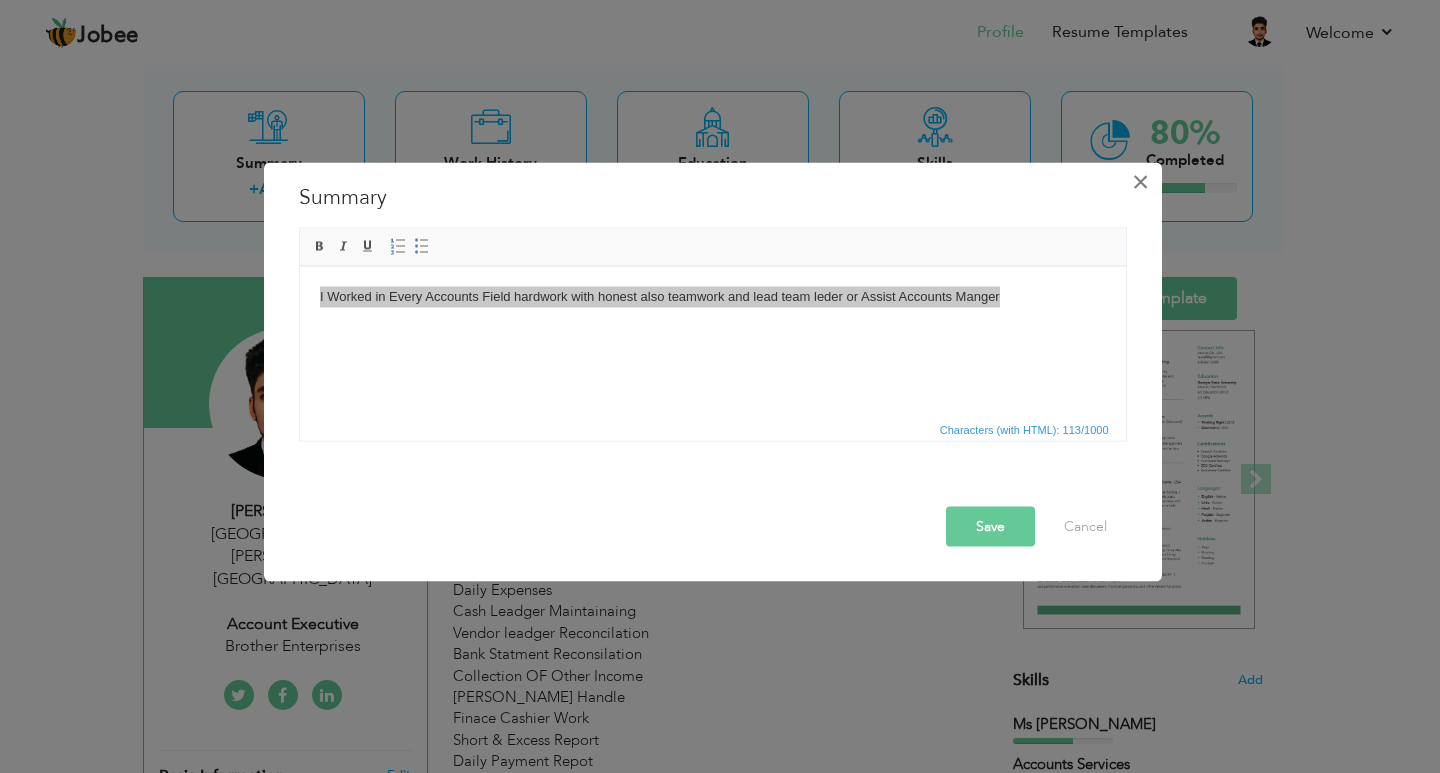 click on "×" at bounding box center [1140, 181] 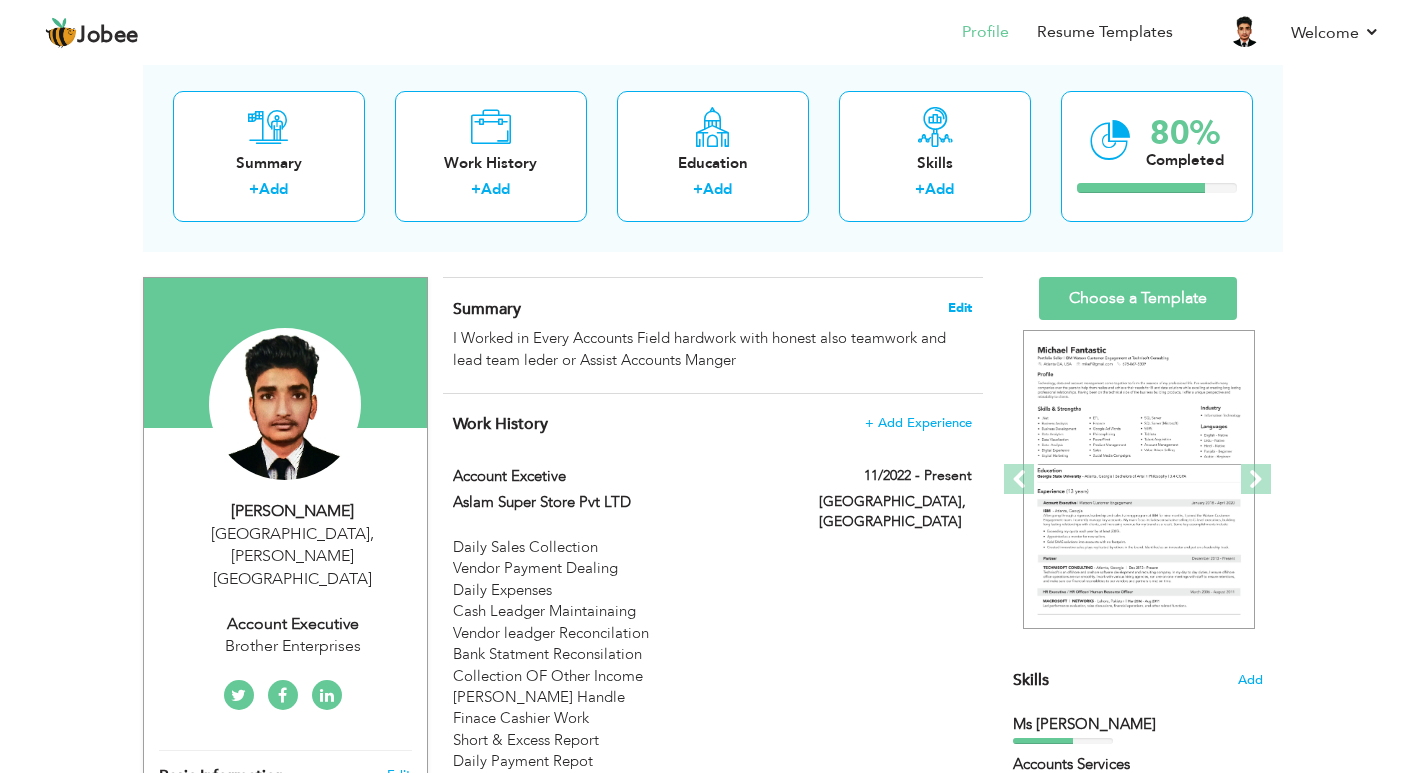 click on "Edit" at bounding box center (960, 308) 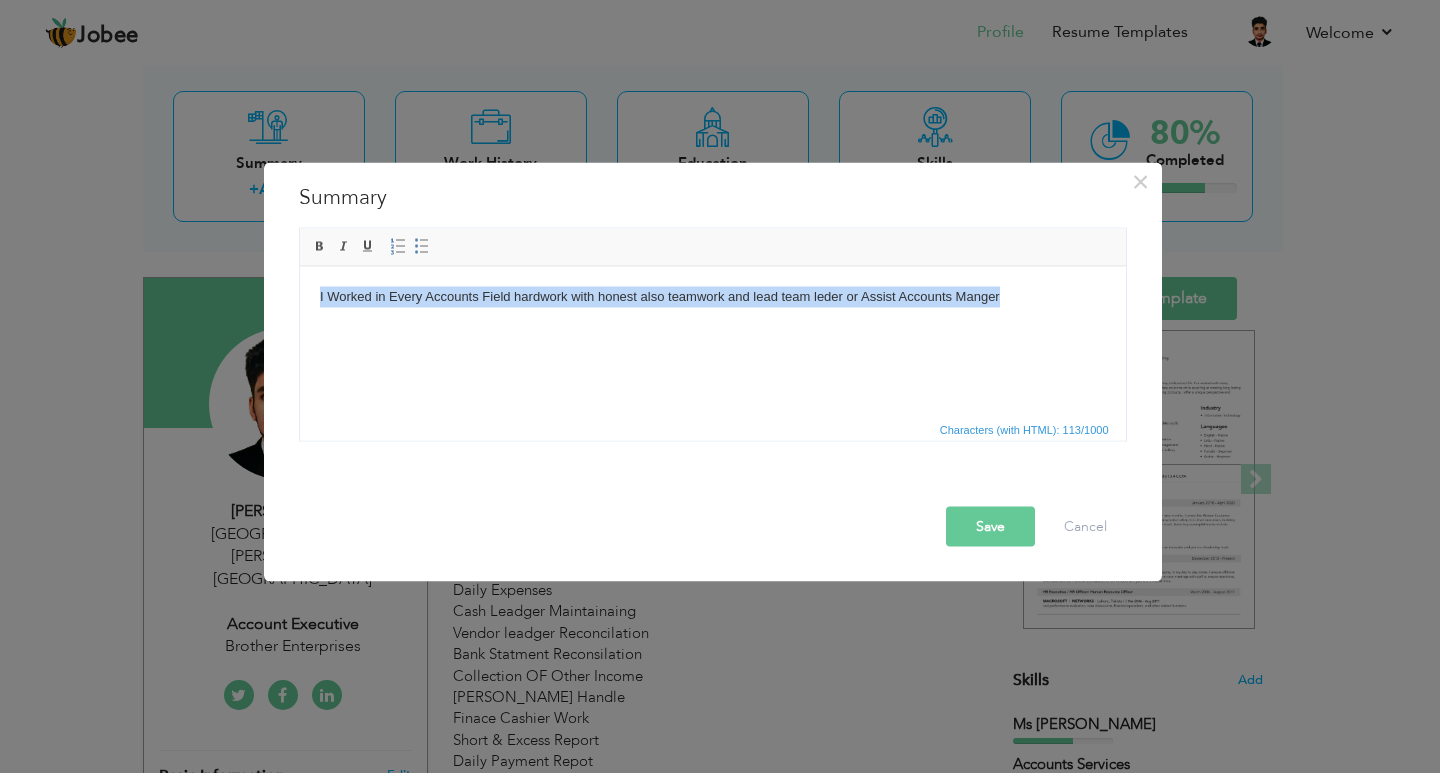 drag, startPoint x: 1030, startPoint y: 303, endPoint x: 293, endPoint y: 308, distance: 737.01697 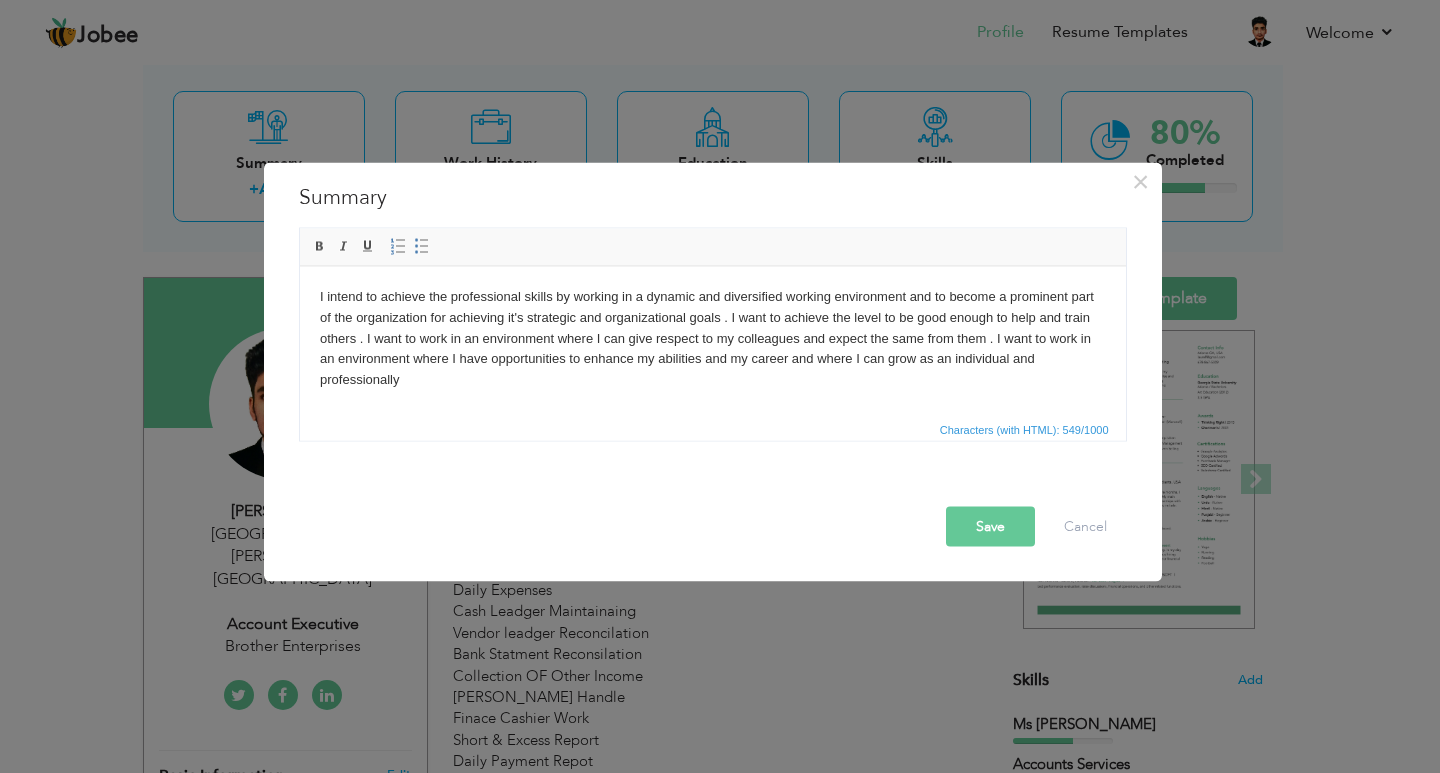 type 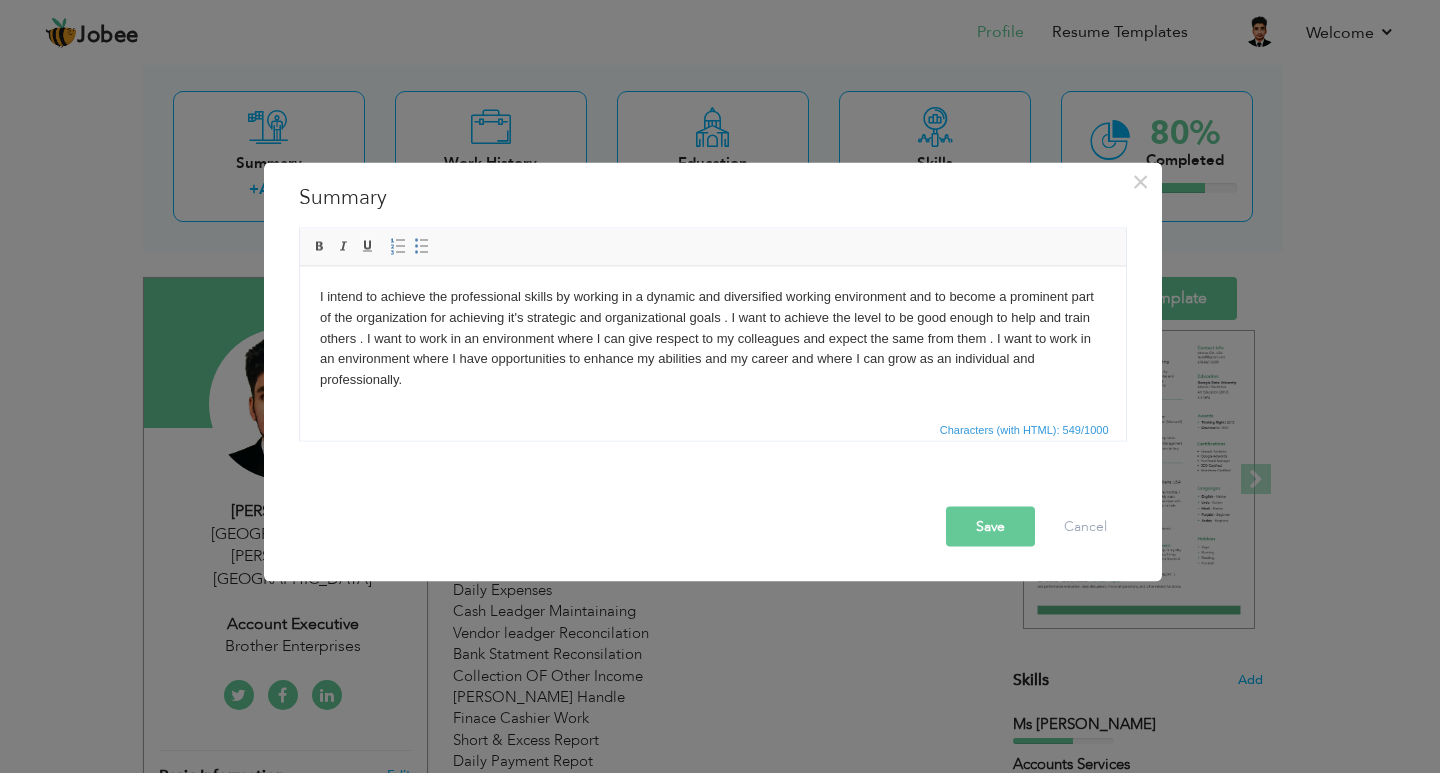 click on "Save" at bounding box center (990, 526) 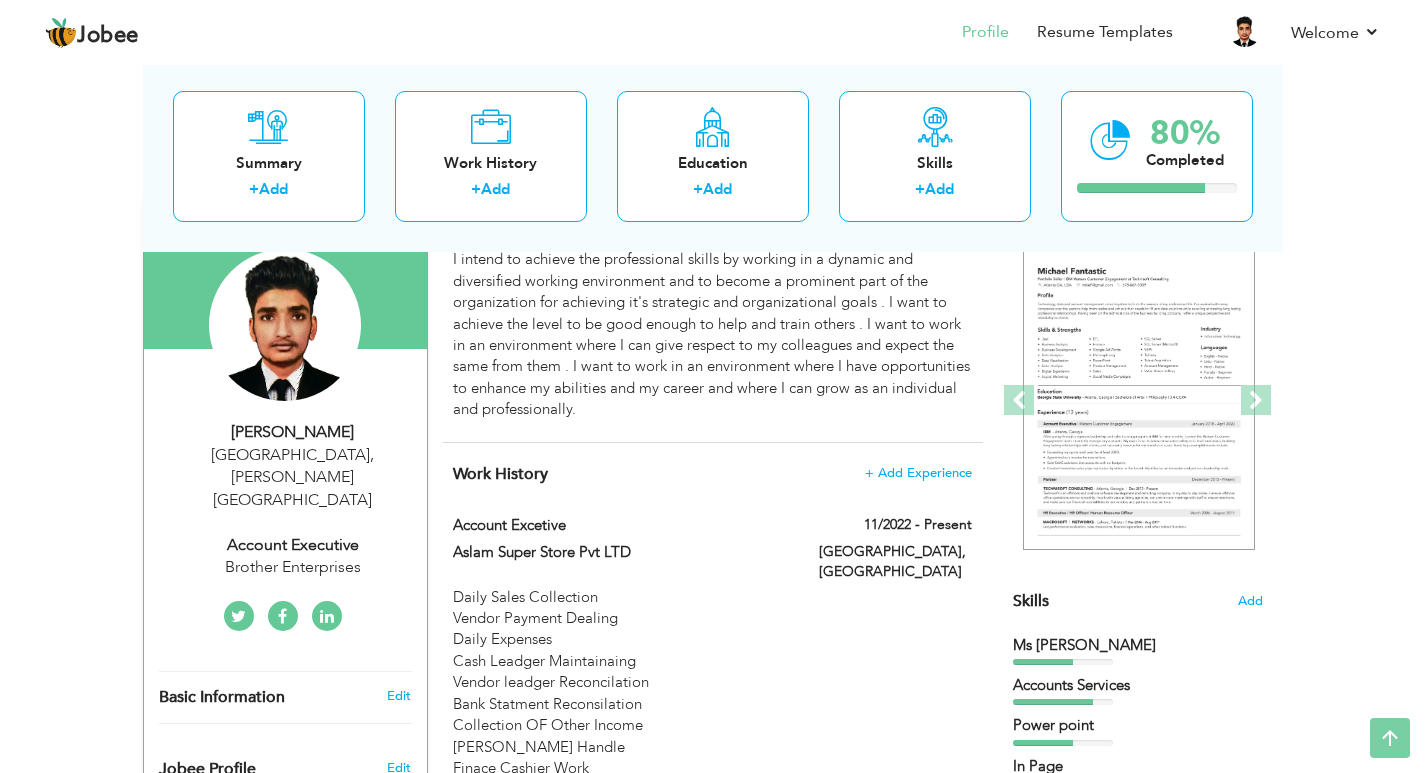 scroll, scrollTop: 0, scrollLeft: 0, axis: both 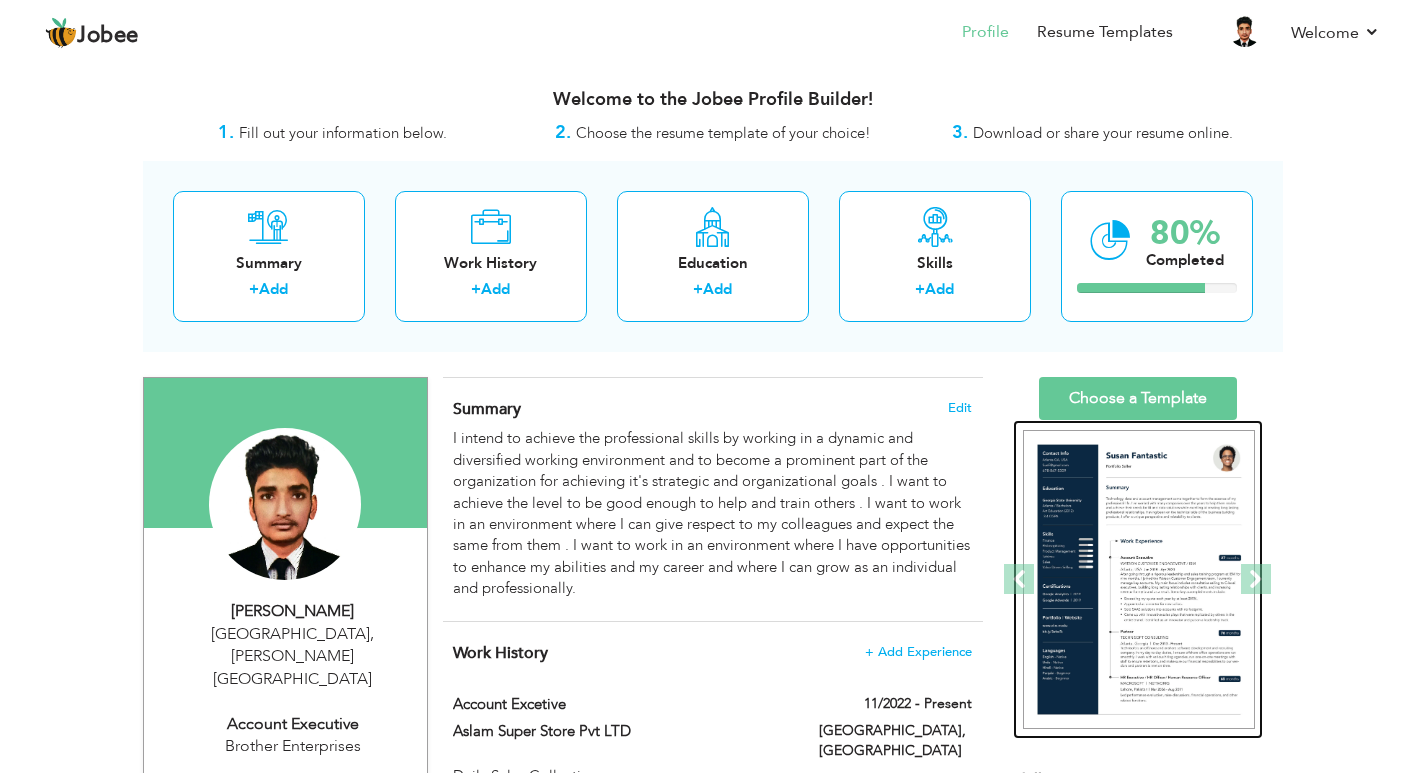 click at bounding box center (1139, 580) 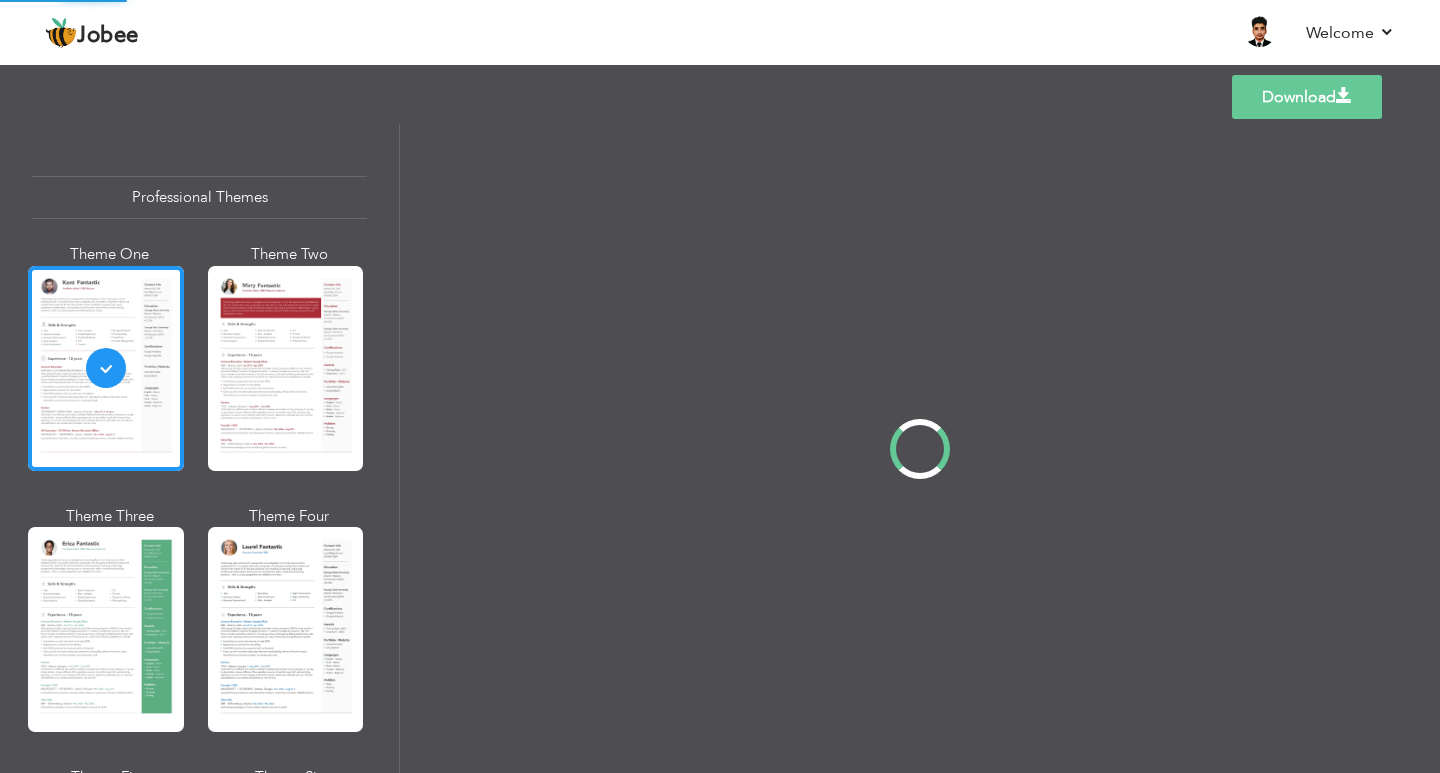 scroll, scrollTop: 0, scrollLeft: 0, axis: both 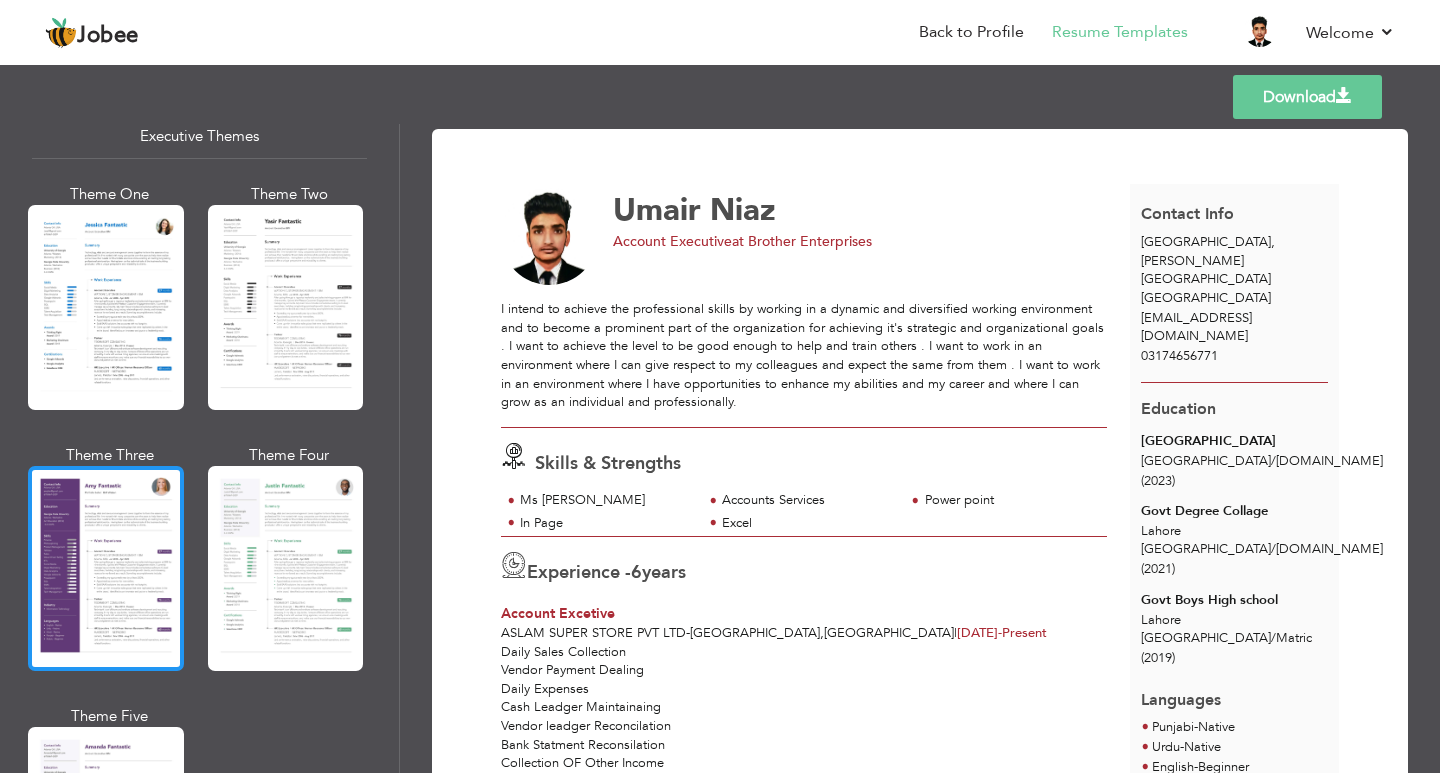 click at bounding box center (106, 568) 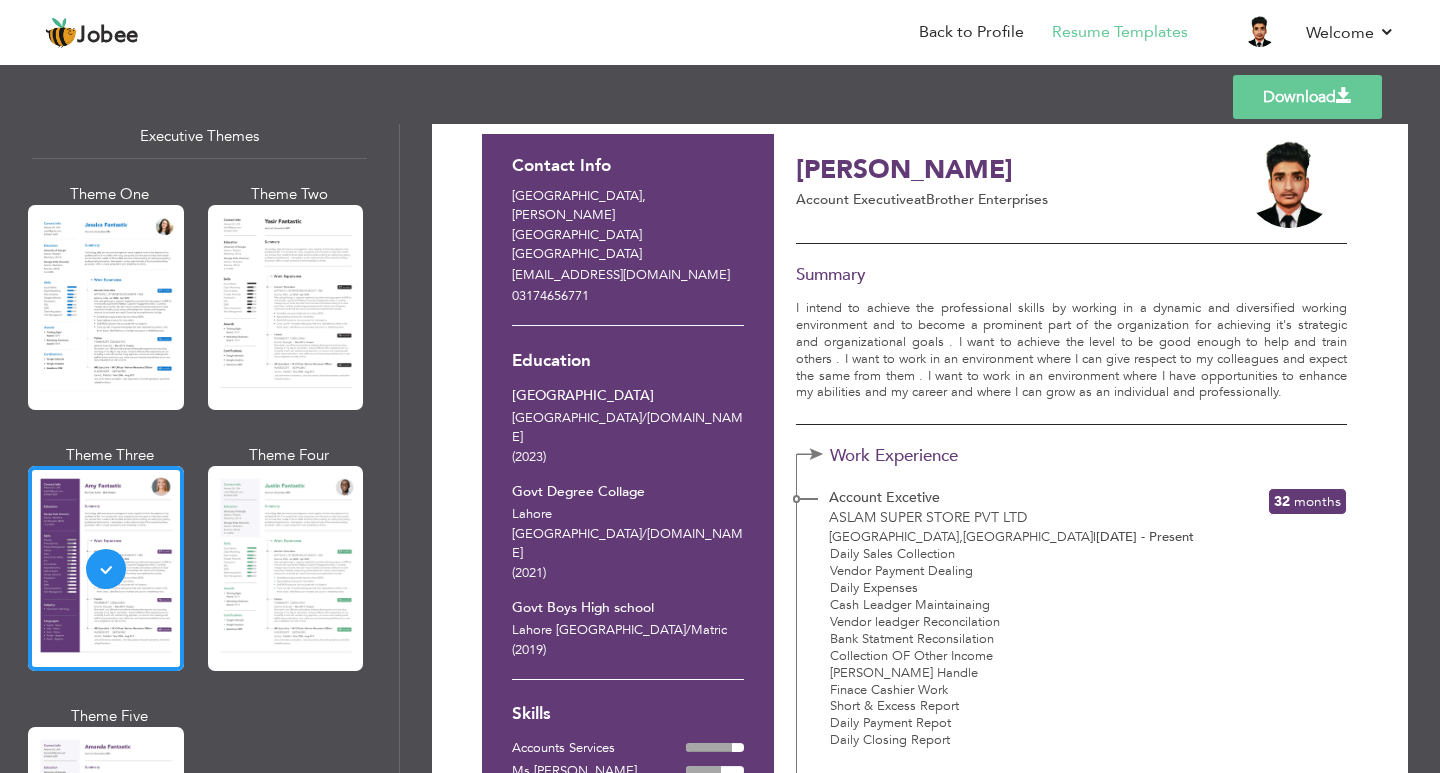 scroll, scrollTop: 0, scrollLeft: 0, axis: both 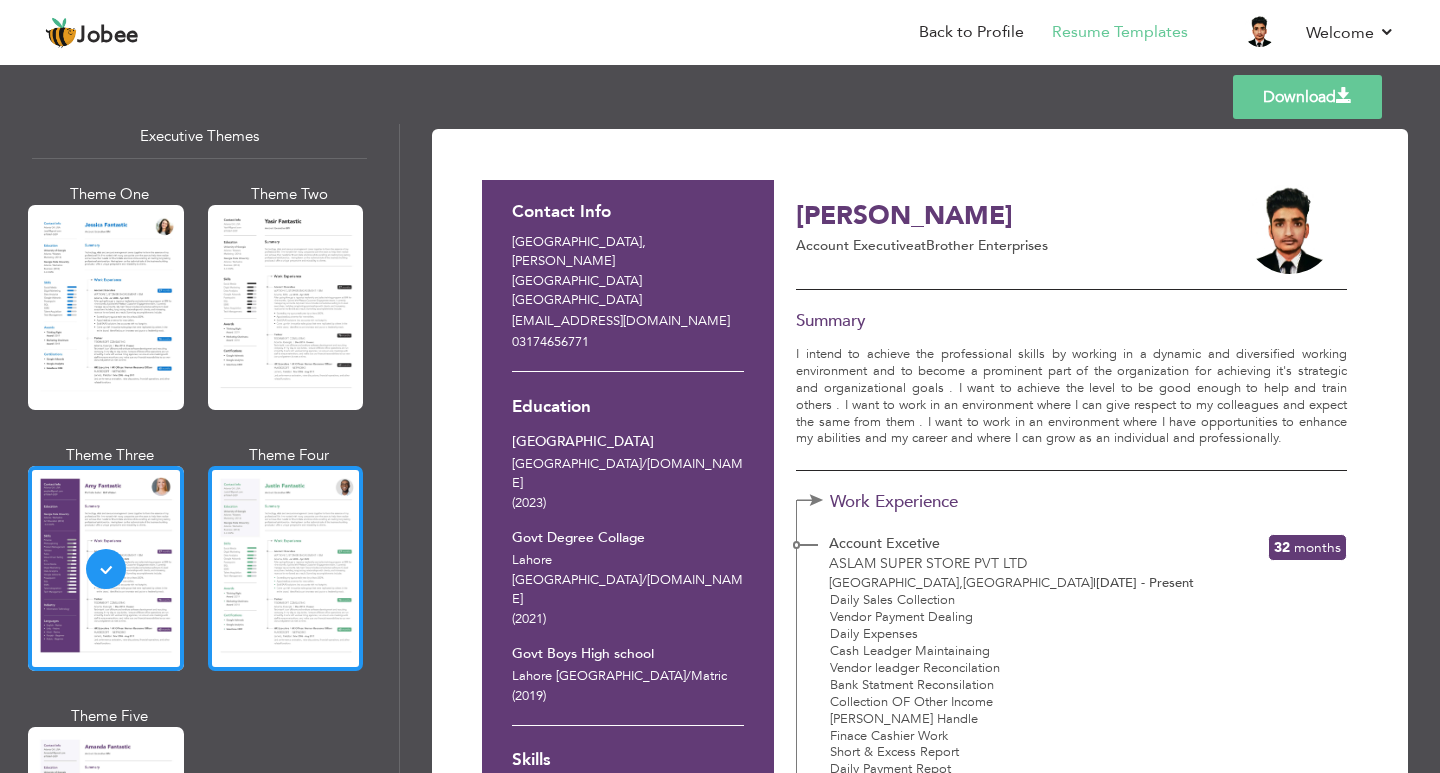 click at bounding box center (286, 568) 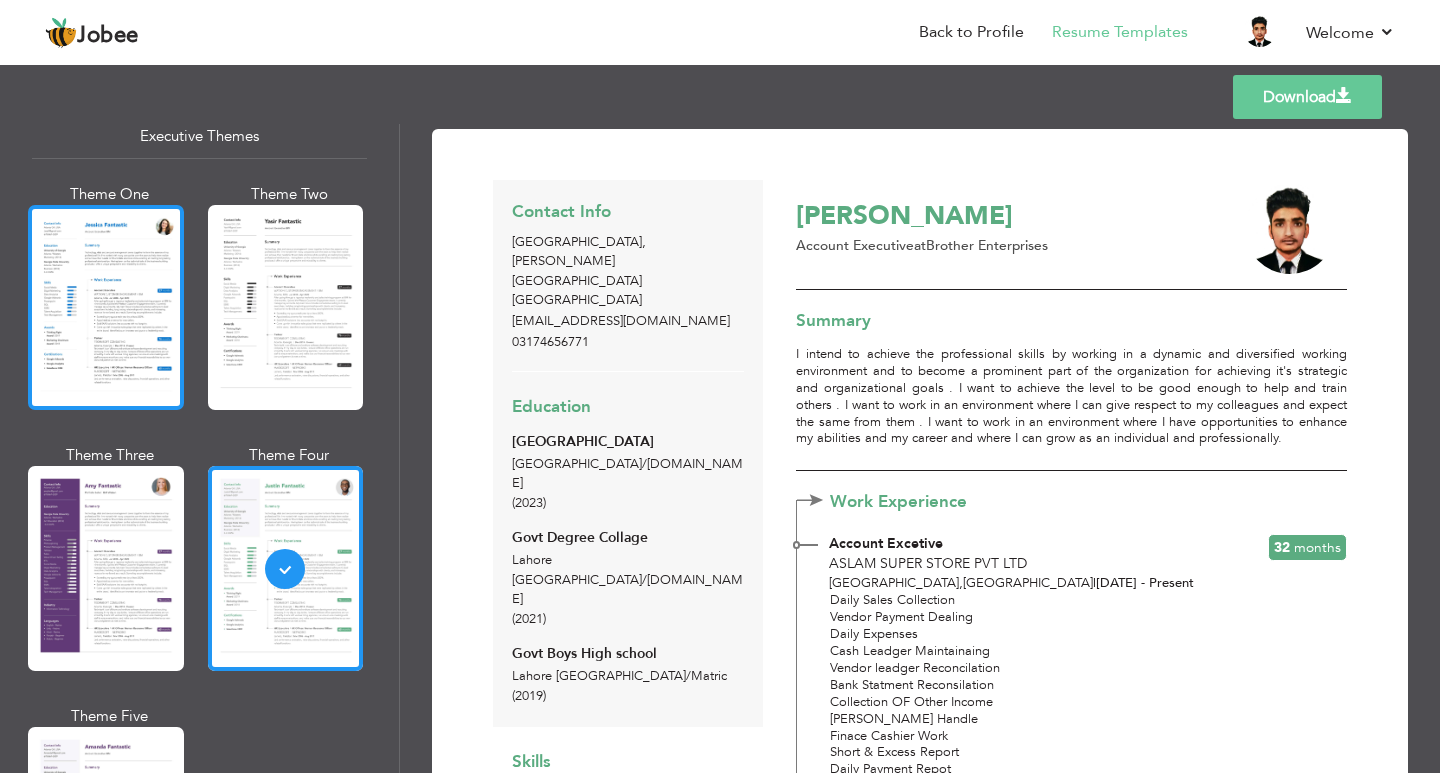 click at bounding box center [106, 307] 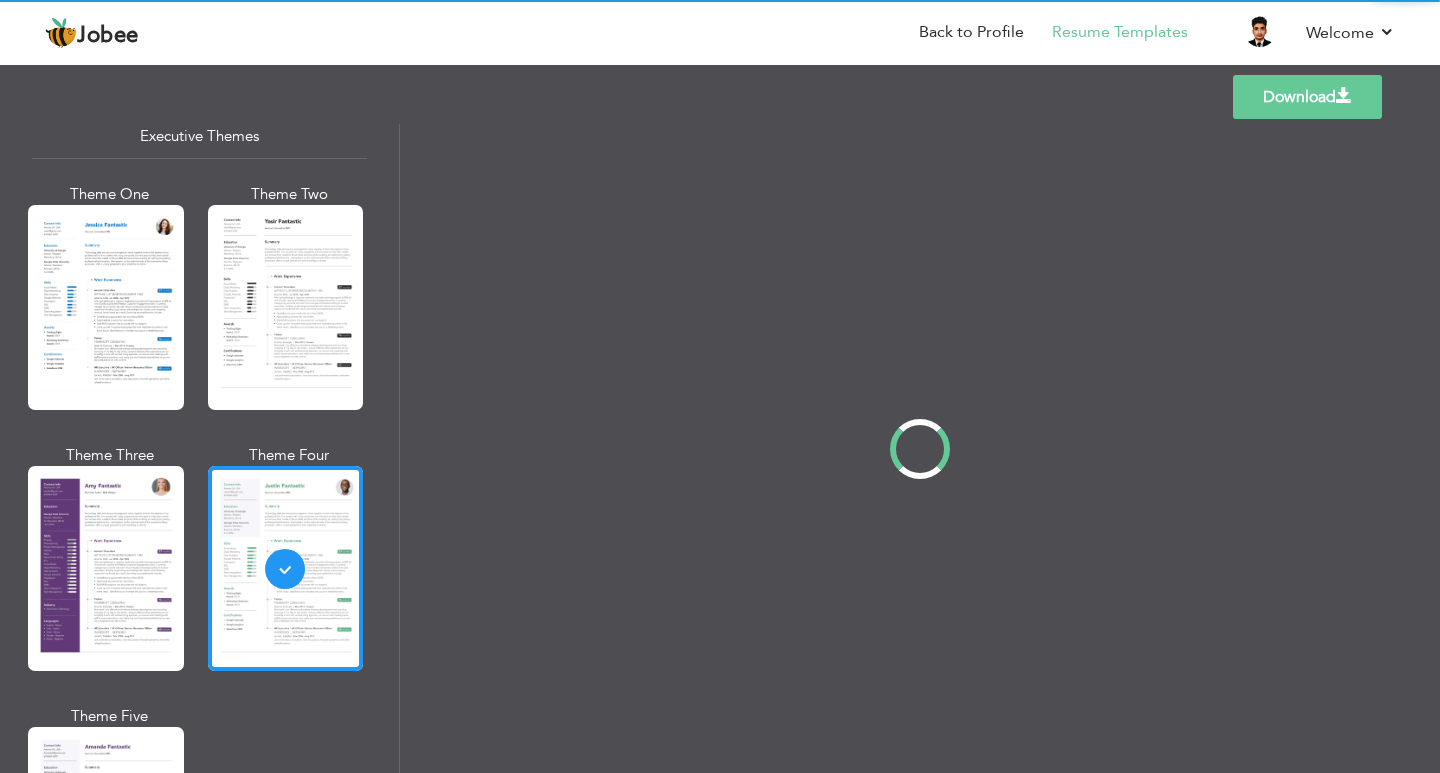 scroll, scrollTop: 1526, scrollLeft: 0, axis: vertical 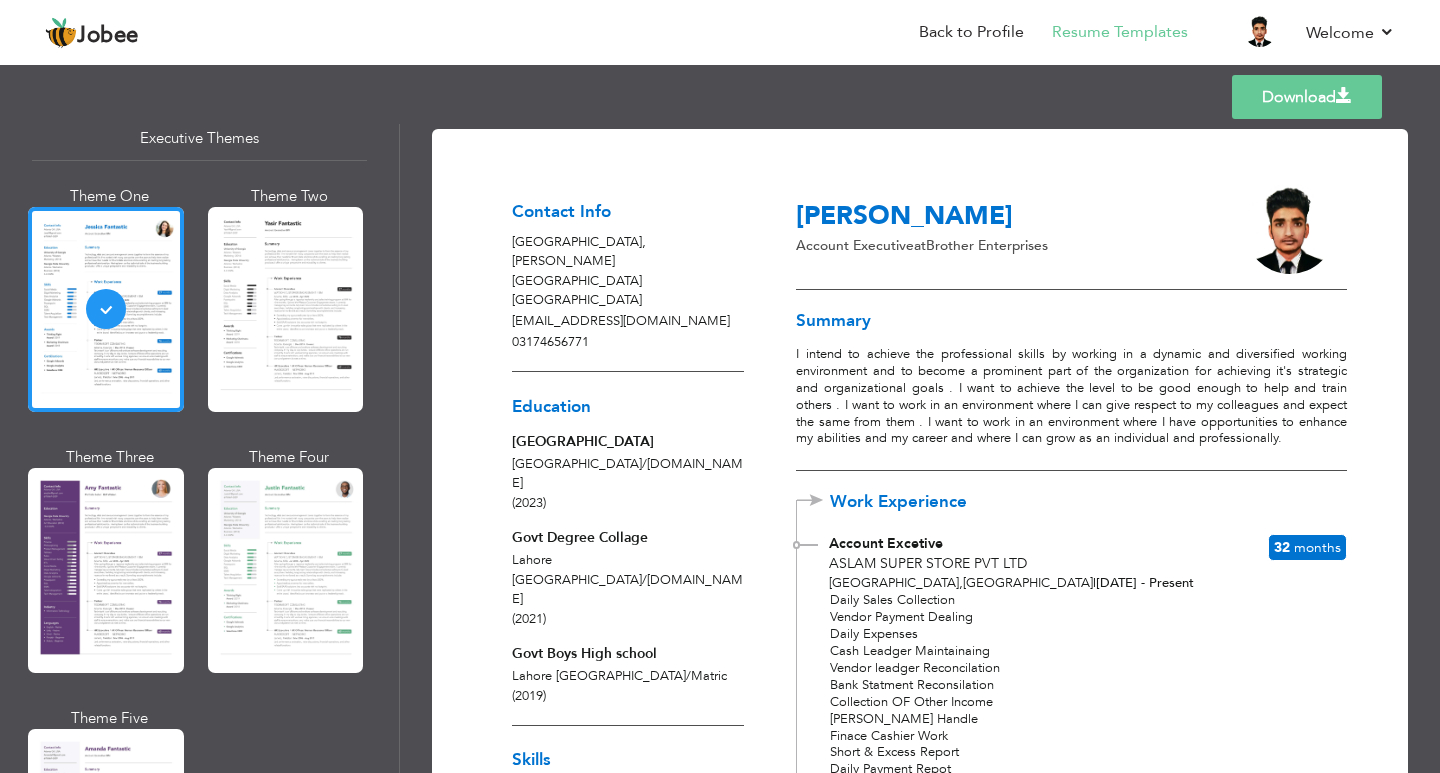 click on "Download" at bounding box center (1307, 97) 